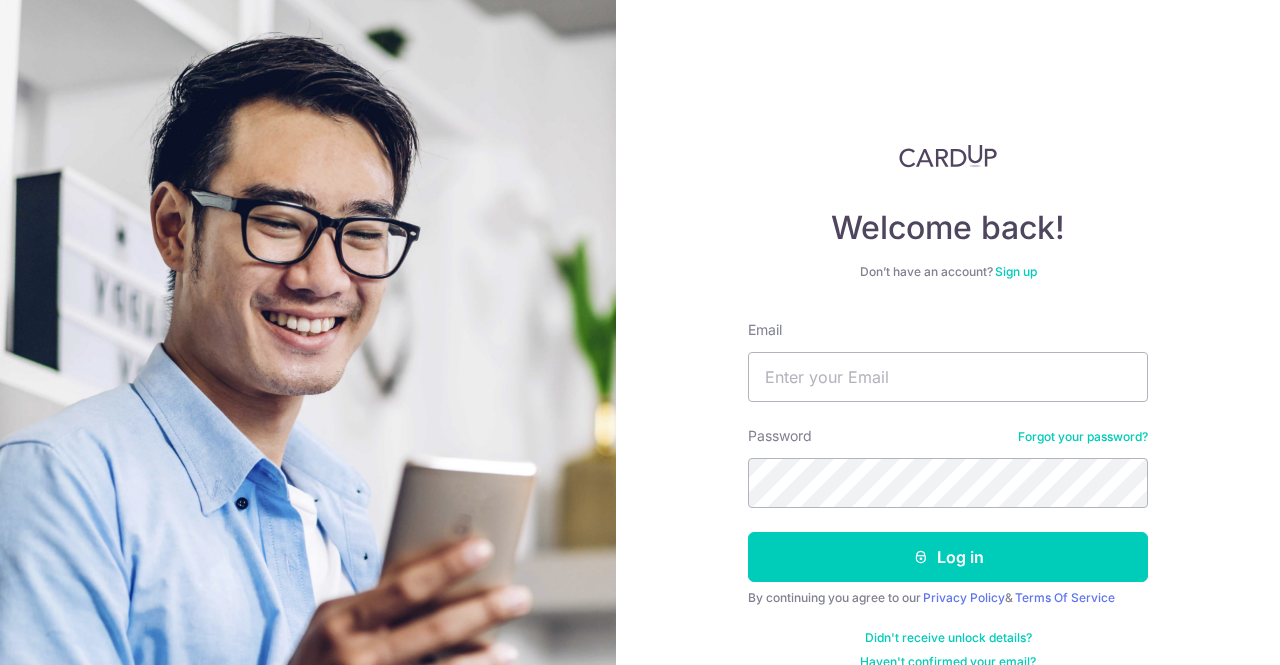 scroll, scrollTop: 0, scrollLeft: 0, axis: both 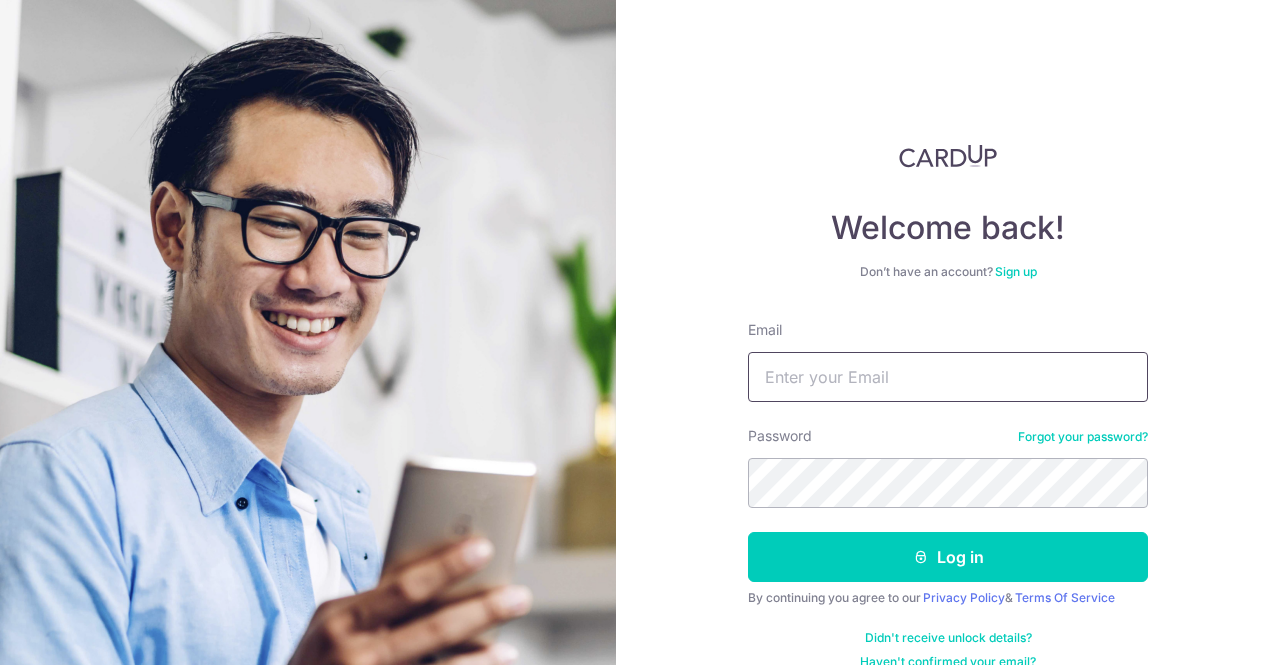 click on "Email" at bounding box center [948, 377] 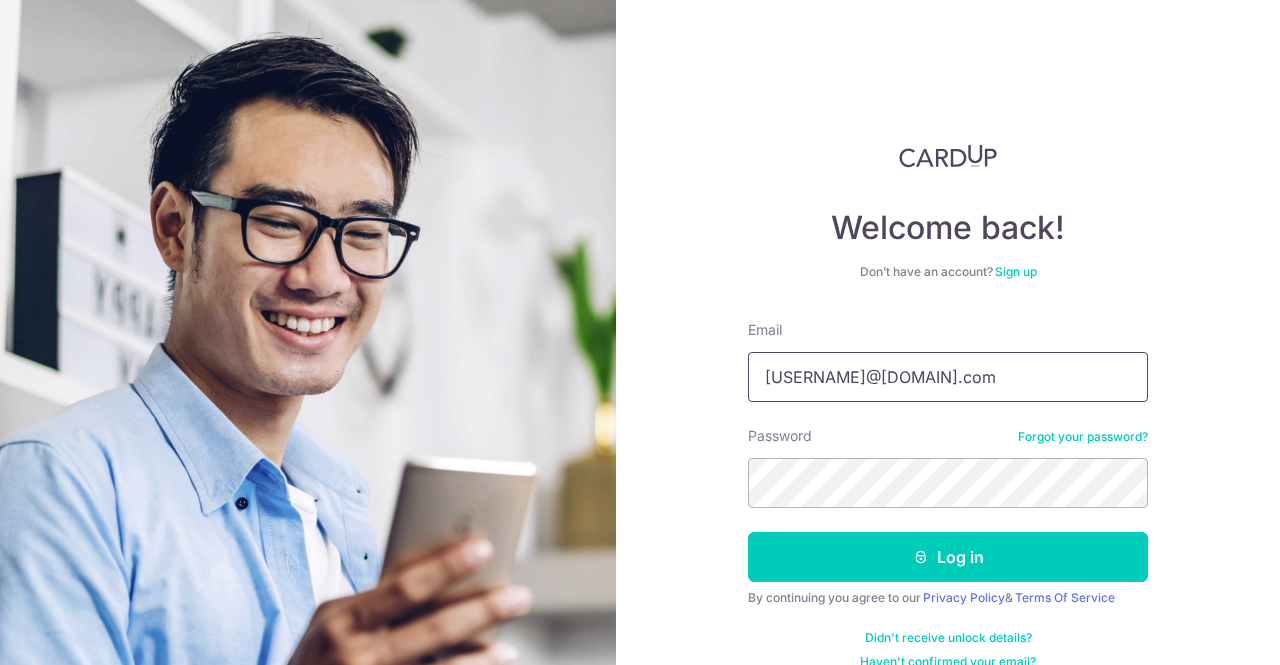 type on "[EMAIL]" 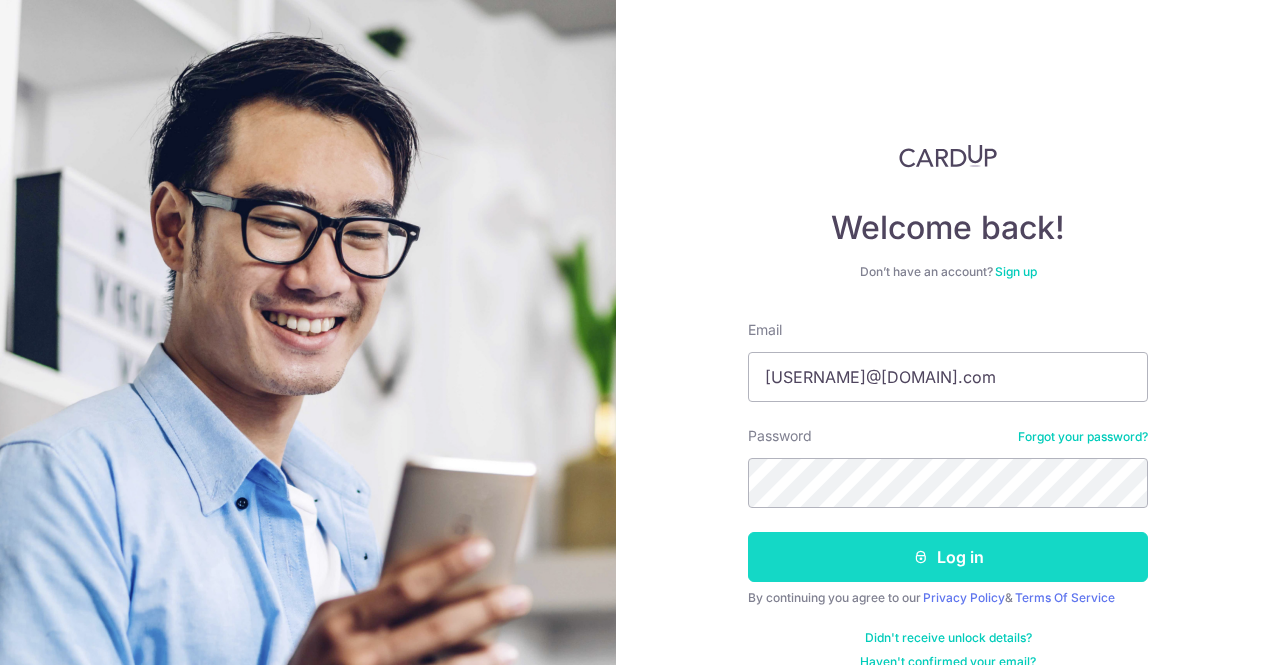click on "Log in" at bounding box center [948, 557] 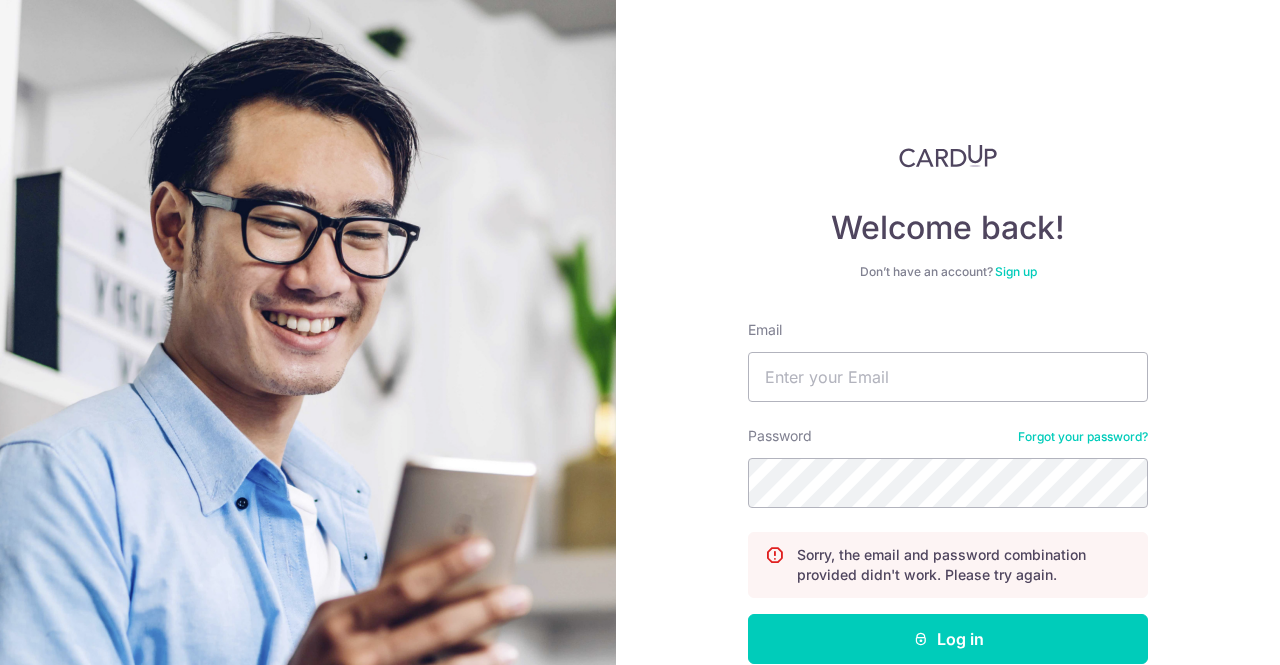 scroll, scrollTop: 0, scrollLeft: 0, axis: both 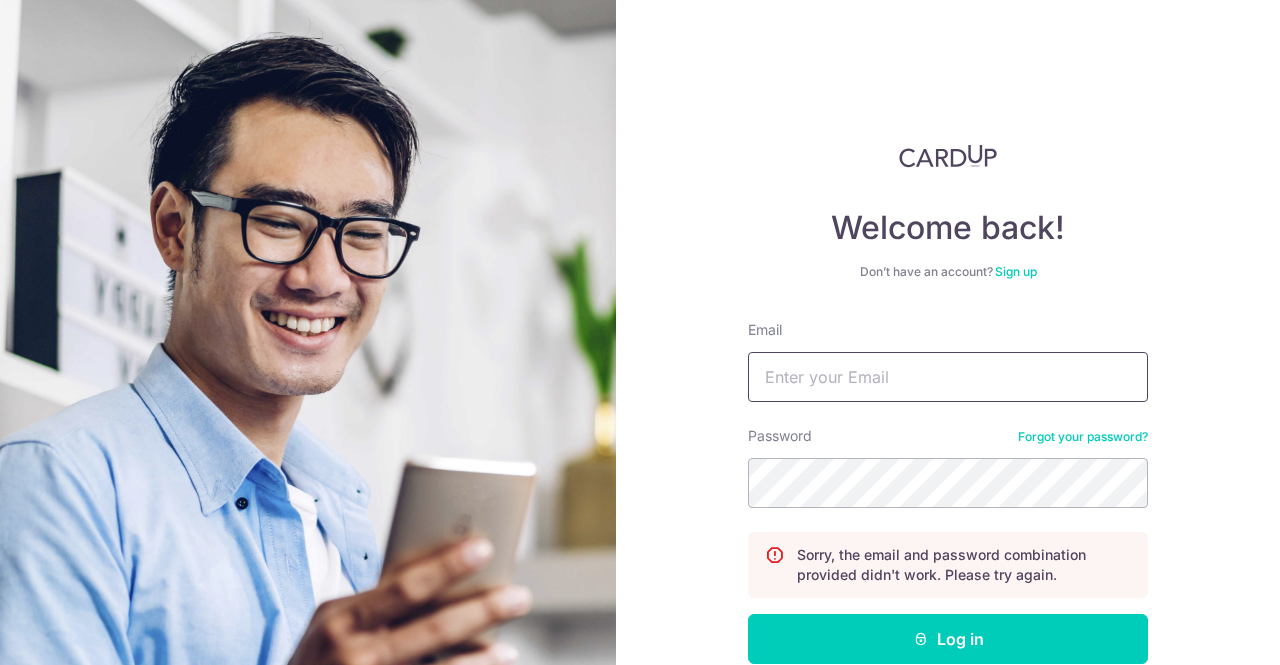 click on "Email" at bounding box center (948, 377) 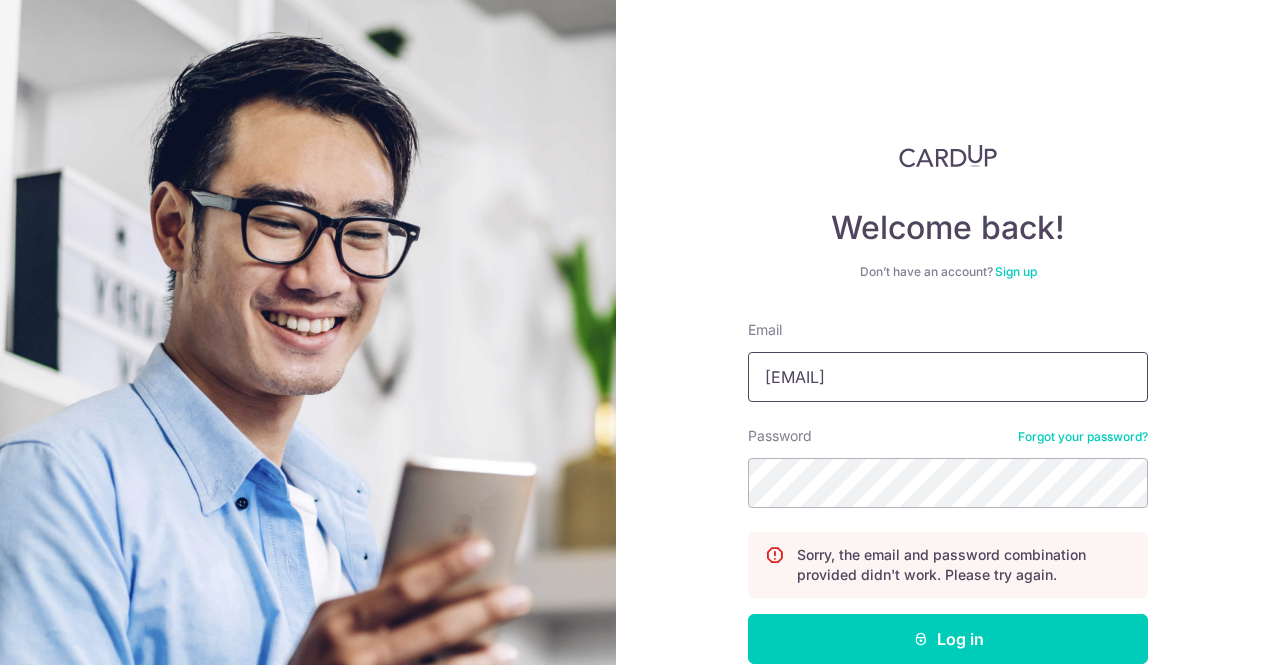 type on "[EMAIL]" 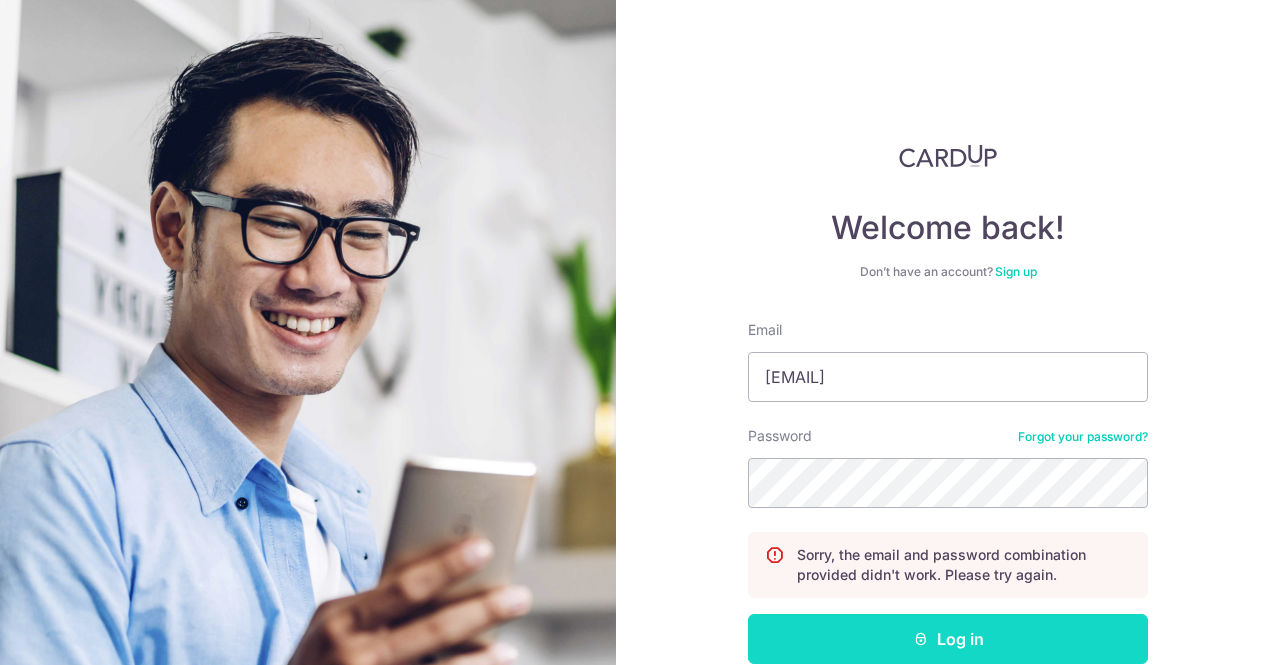 click on "Log in" at bounding box center (948, 639) 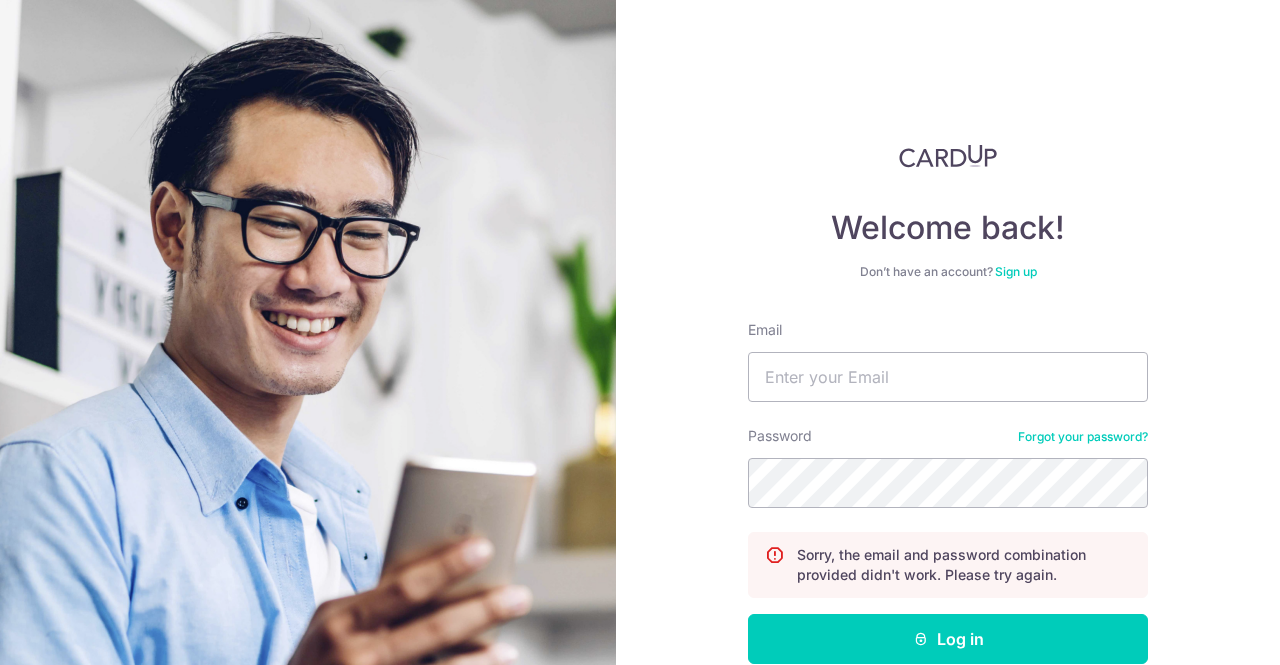 scroll, scrollTop: 0, scrollLeft: 0, axis: both 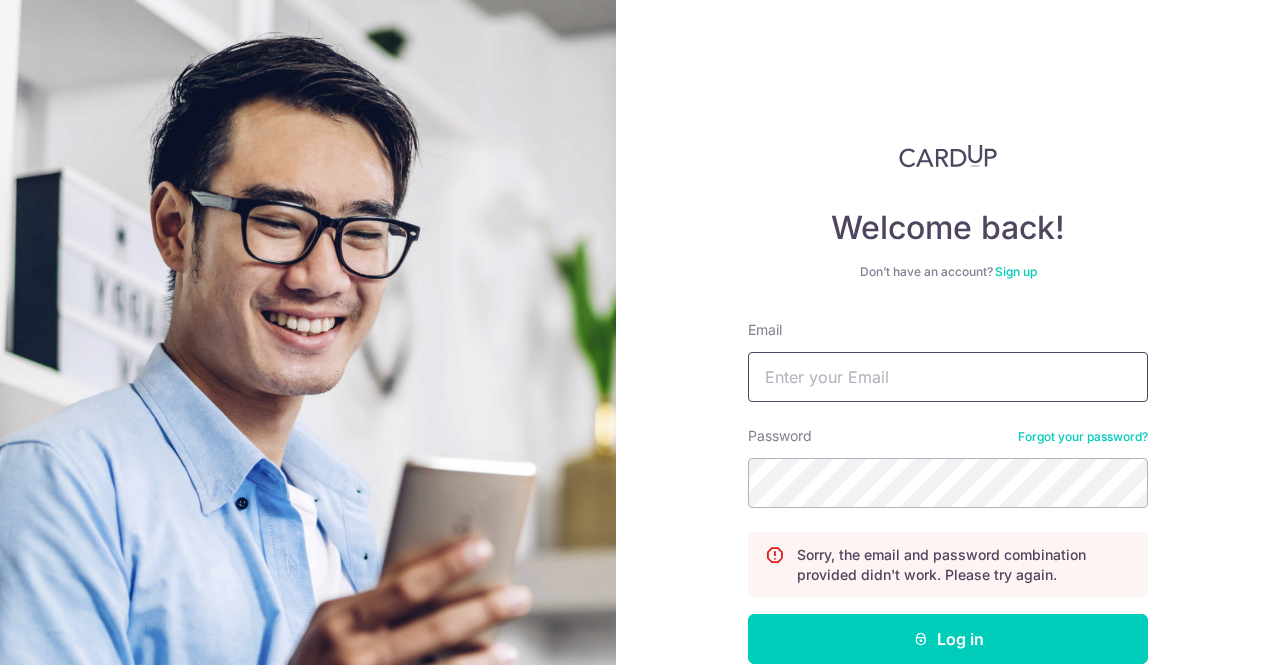 click on "Email" at bounding box center [948, 377] 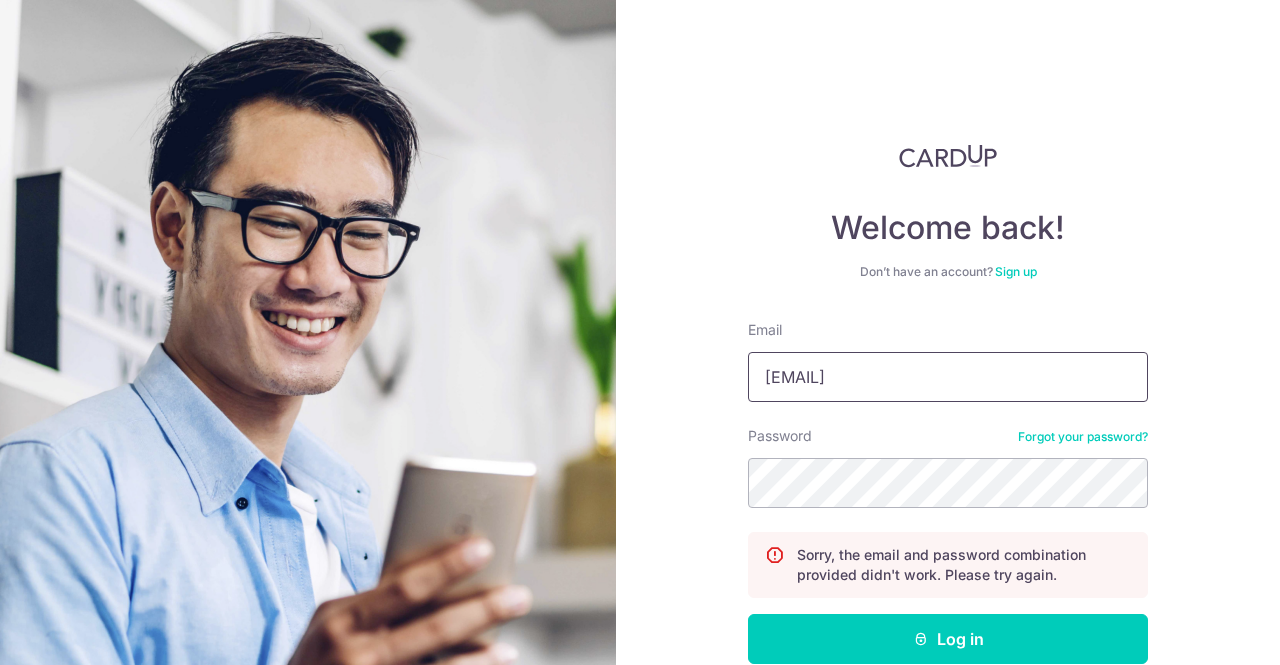type on "[EMAIL]" 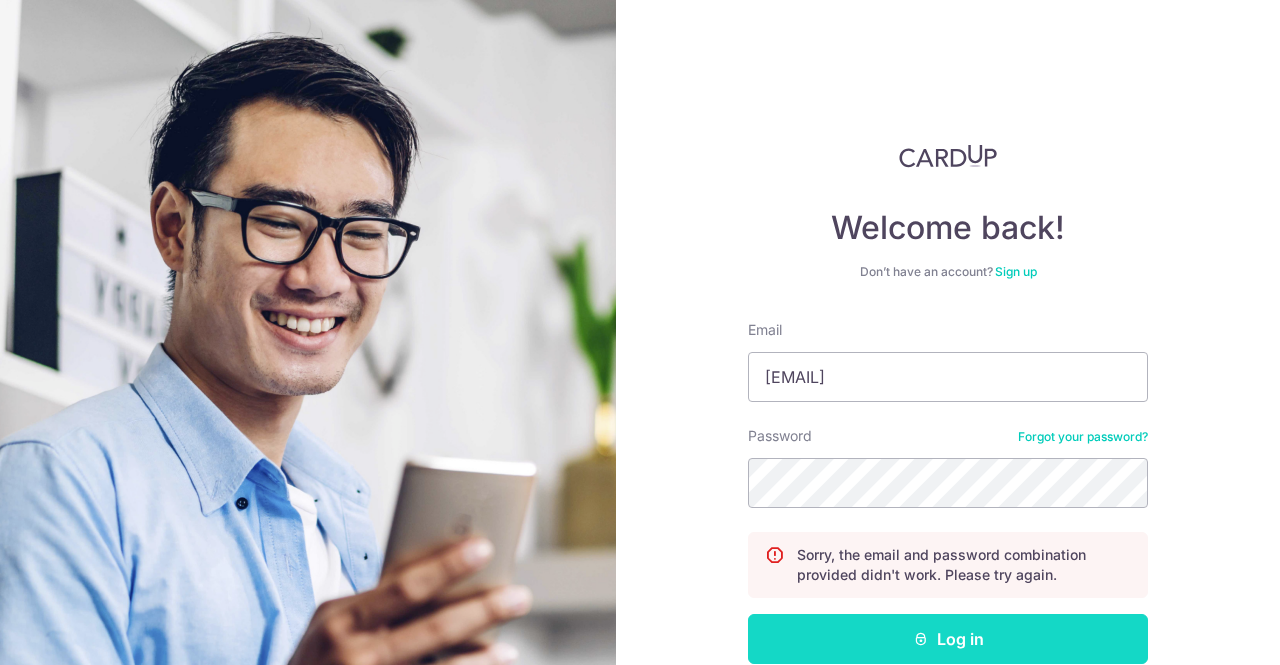click on "Log in" at bounding box center (948, 639) 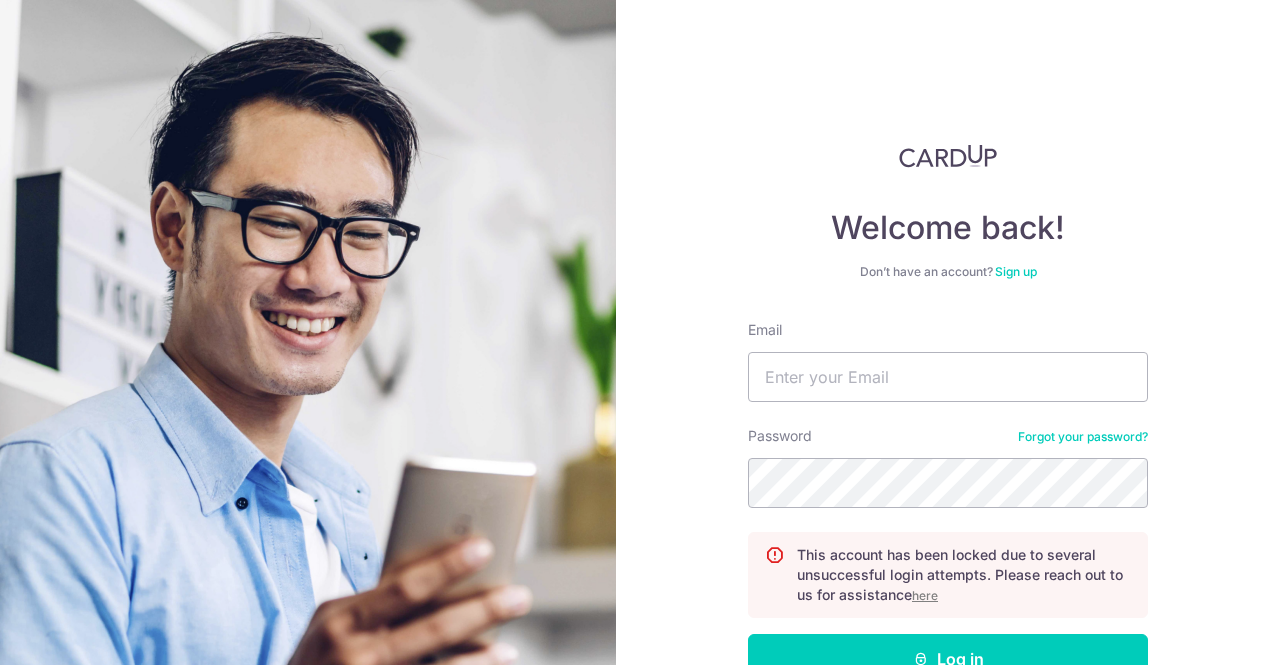 scroll, scrollTop: 0, scrollLeft: 0, axis: both 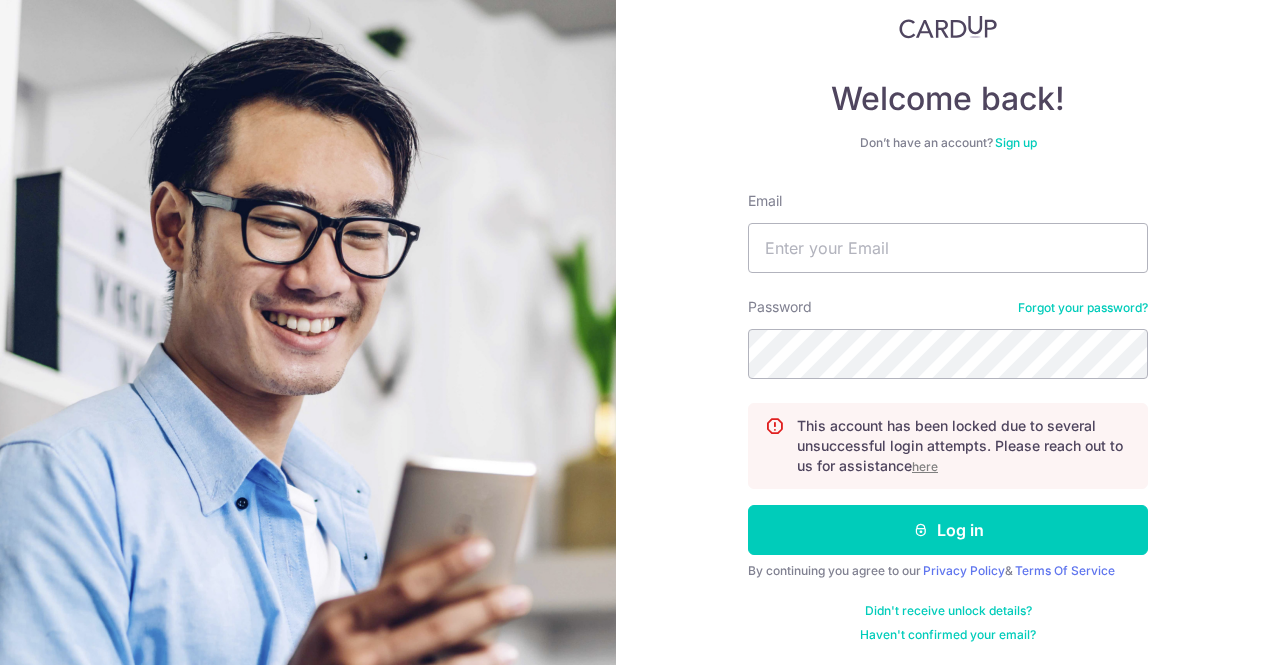 click on "here" at bounding box center (925, 466) 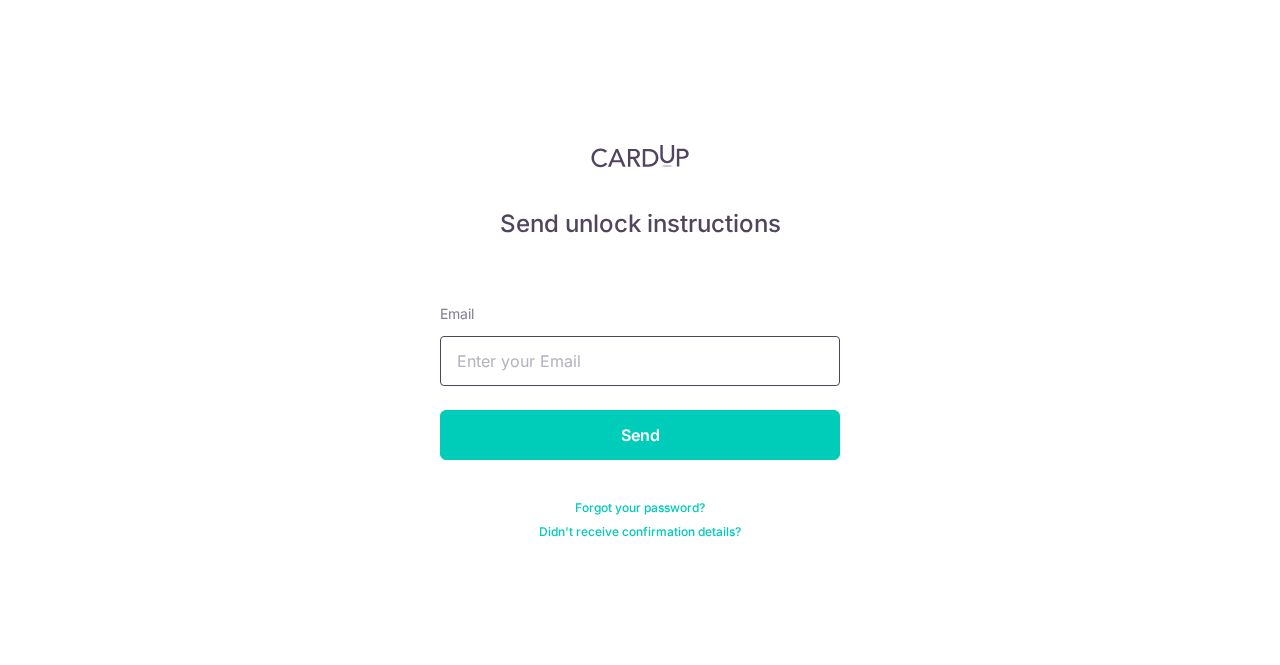 click at bounding box center [640, 361] 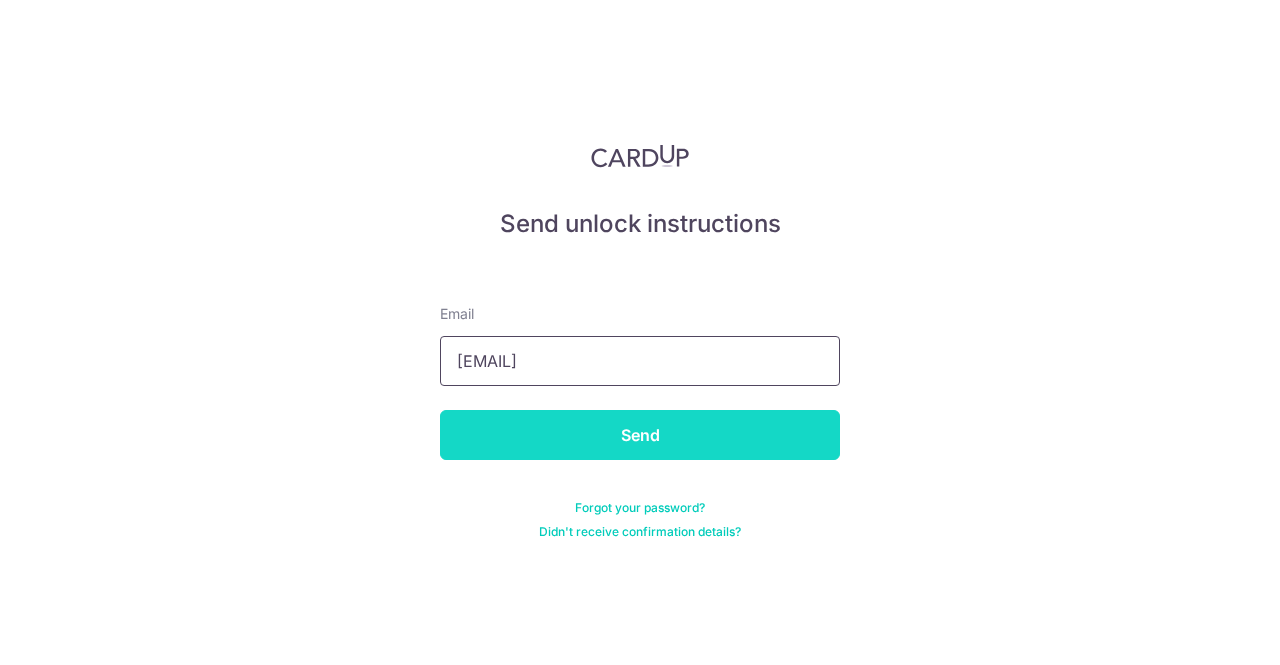 type on "dwaipayansadhu@gmail.com" 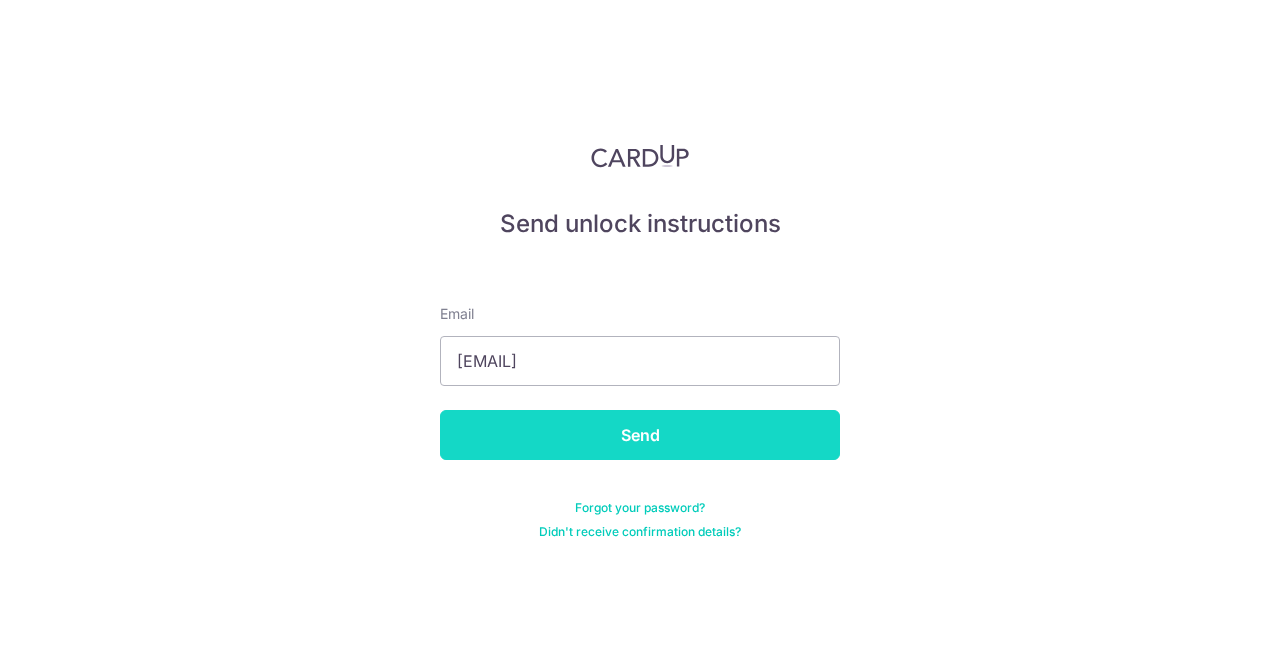 click on "Send" at bounding box center (640, 435) 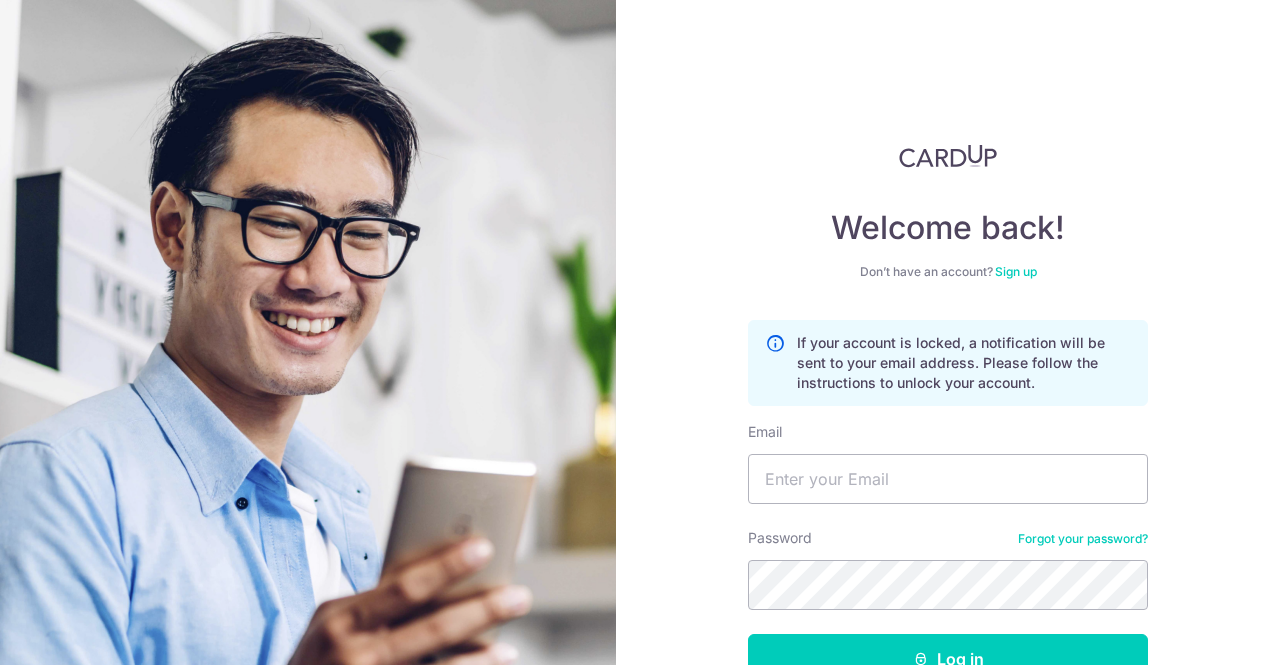 scroll, scrollTop: 0, scrollLeft: 0, axis: both 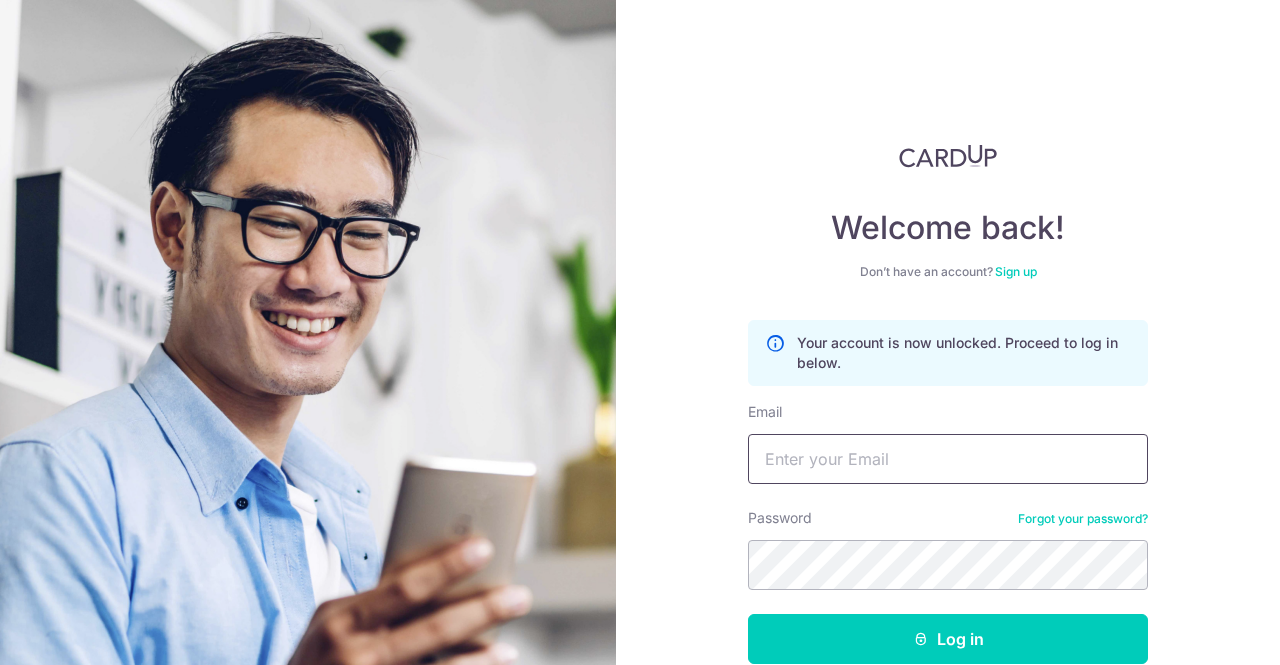 click on "Email" at bounding box center [948, 459] 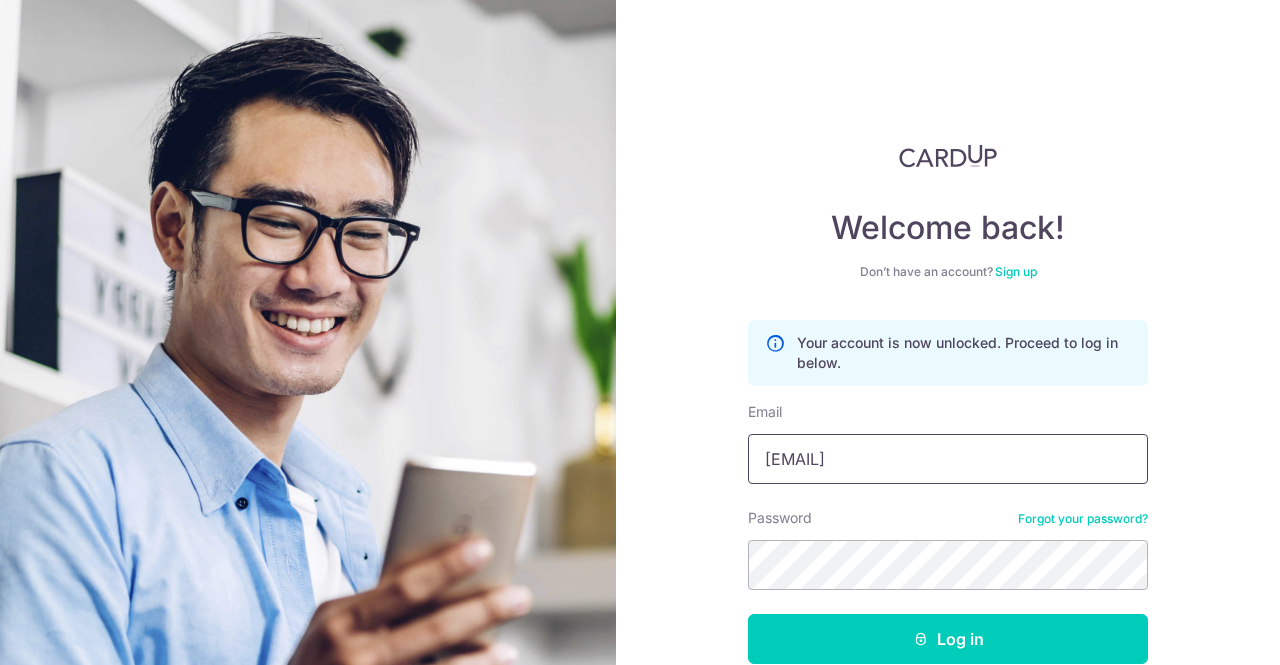 type on "dwaipayansadhu@gmail.com" 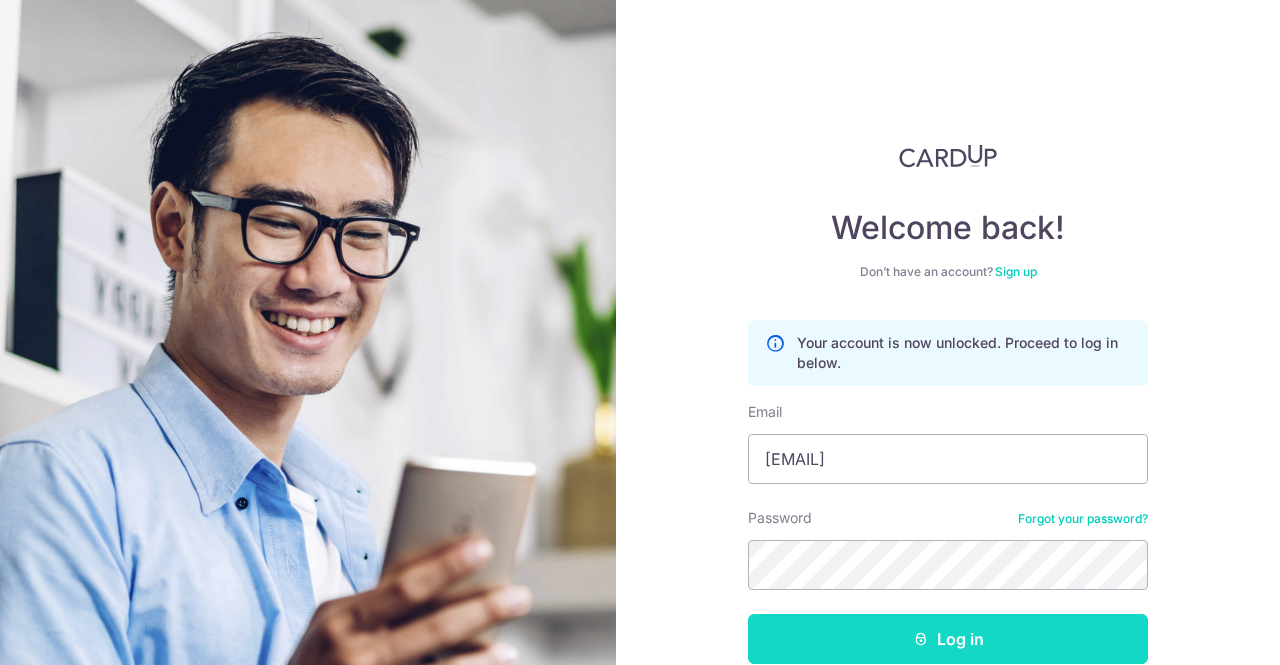 click on "Log in" at bounding box center [948, 639] 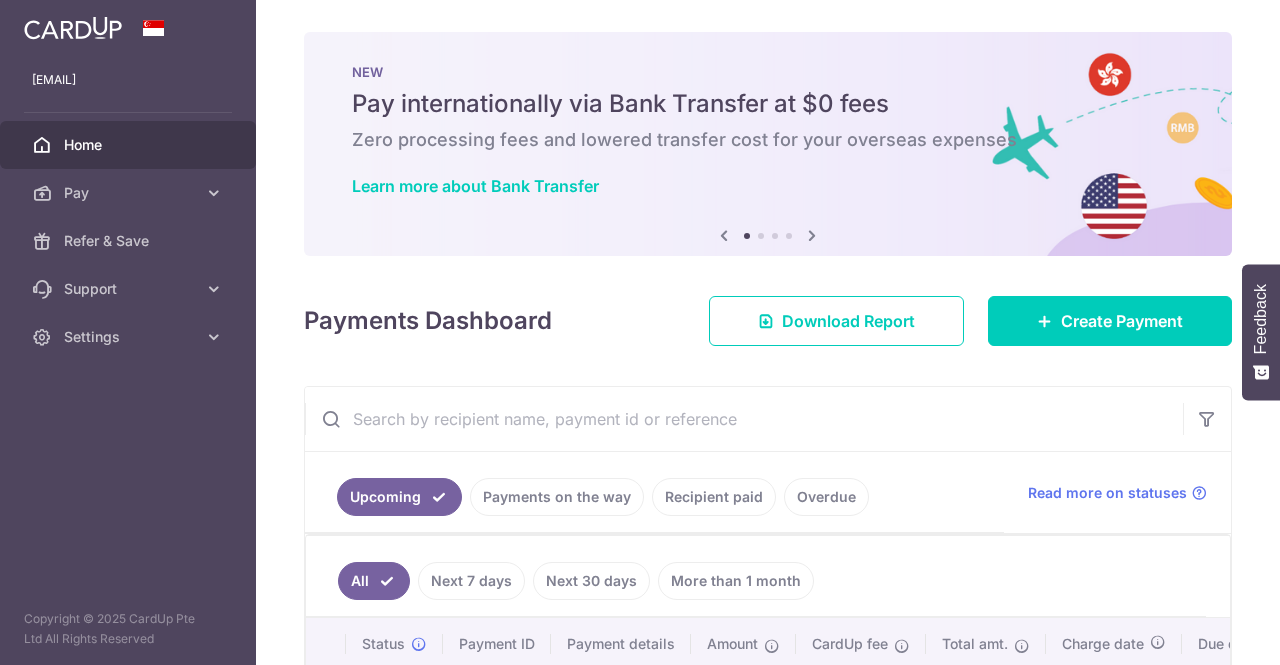 scroll, scrollTop: 0, scrollLeft: 0, axis: both 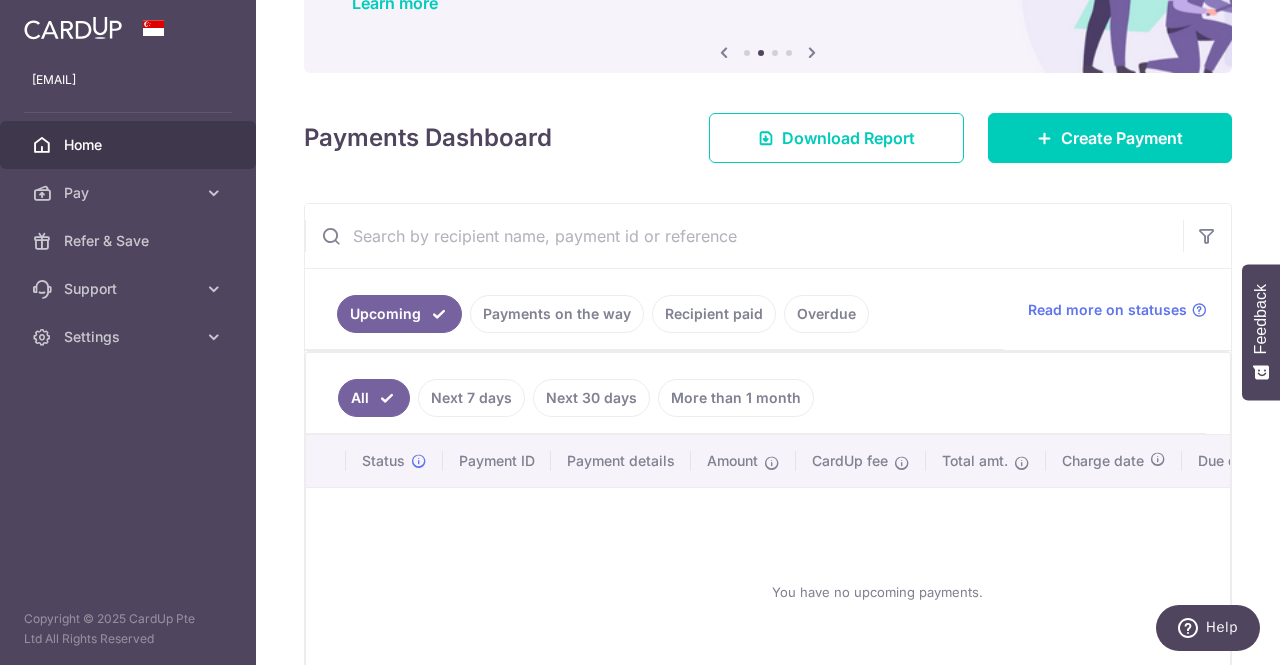 click on "Recipient paid" at bounding box center [714, 314] 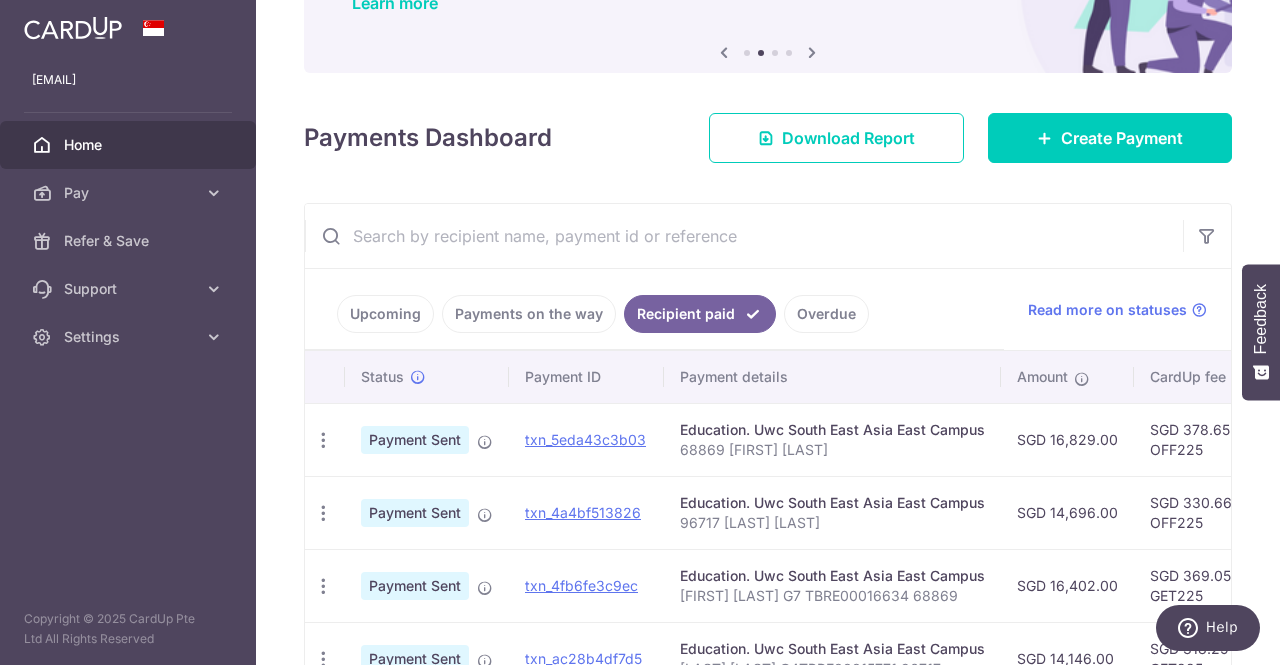 scroll, scrollTop: 248, scrollLeft: 0, axis: vertical 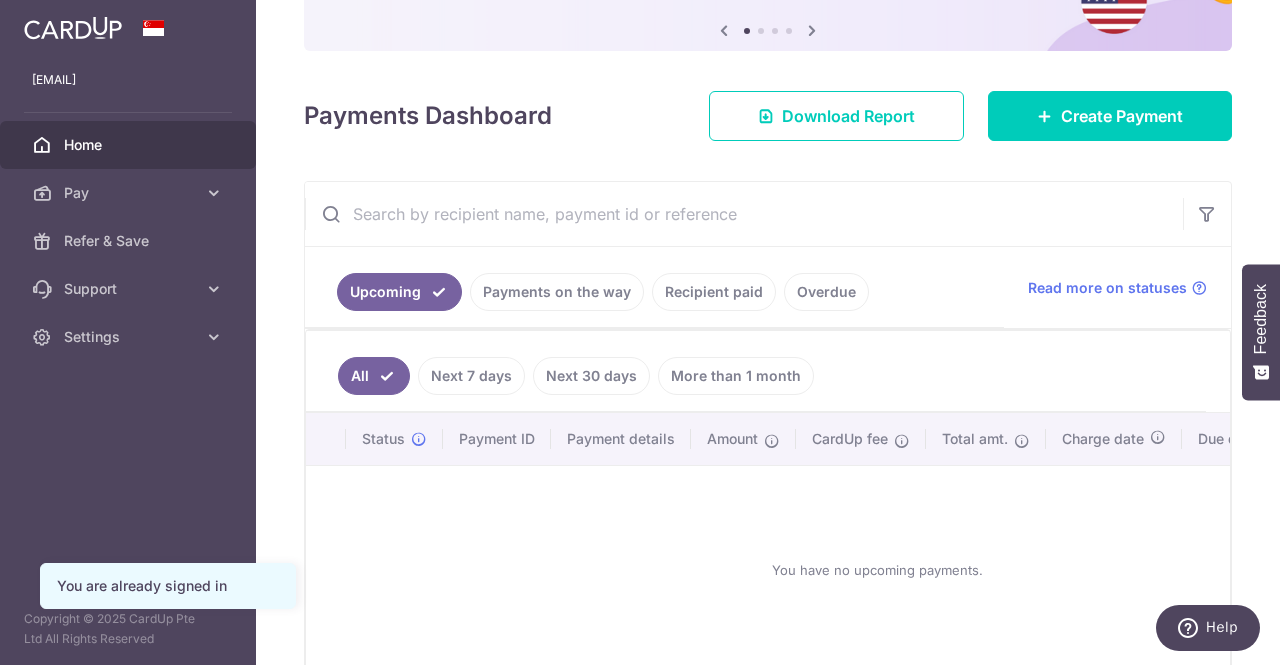 click on "Recipient paid" at bounding box center (714, 292) 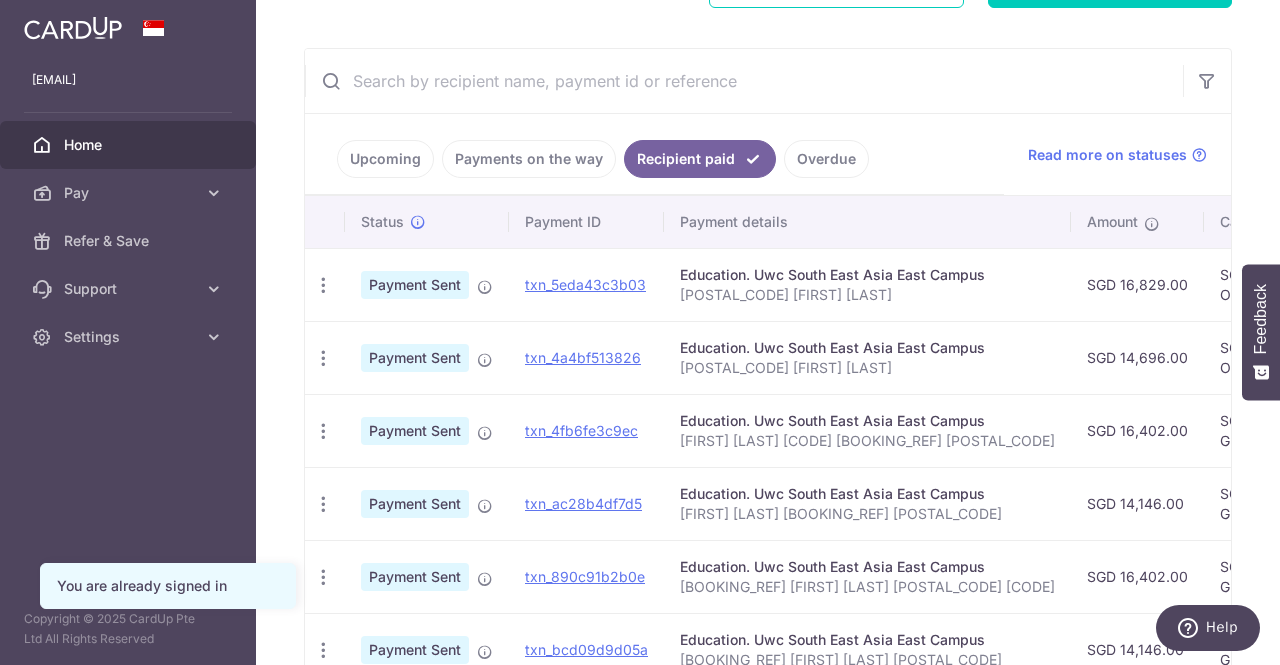 scroll, scrollTop: 460, scrollLeft: 0, axis: vertical 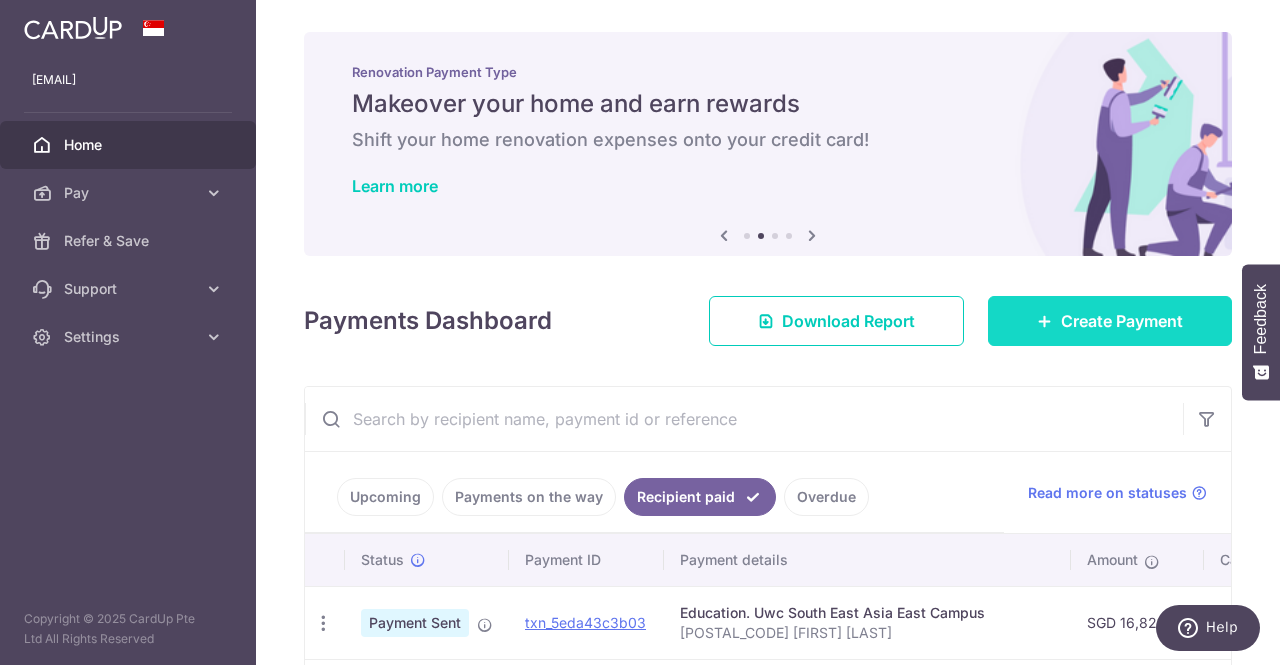 click on "Create Payment" at bounding box center (1122, 321) 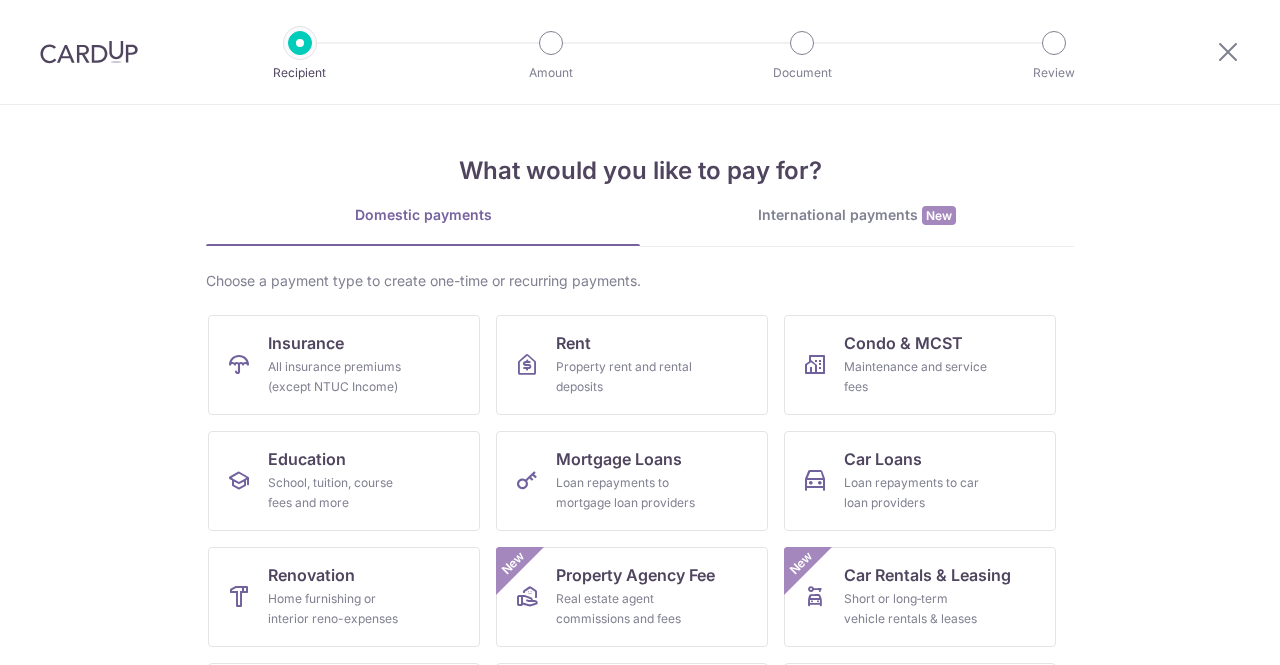 scroll, scrollTop: 0, scrollLeft: 0, axis: both 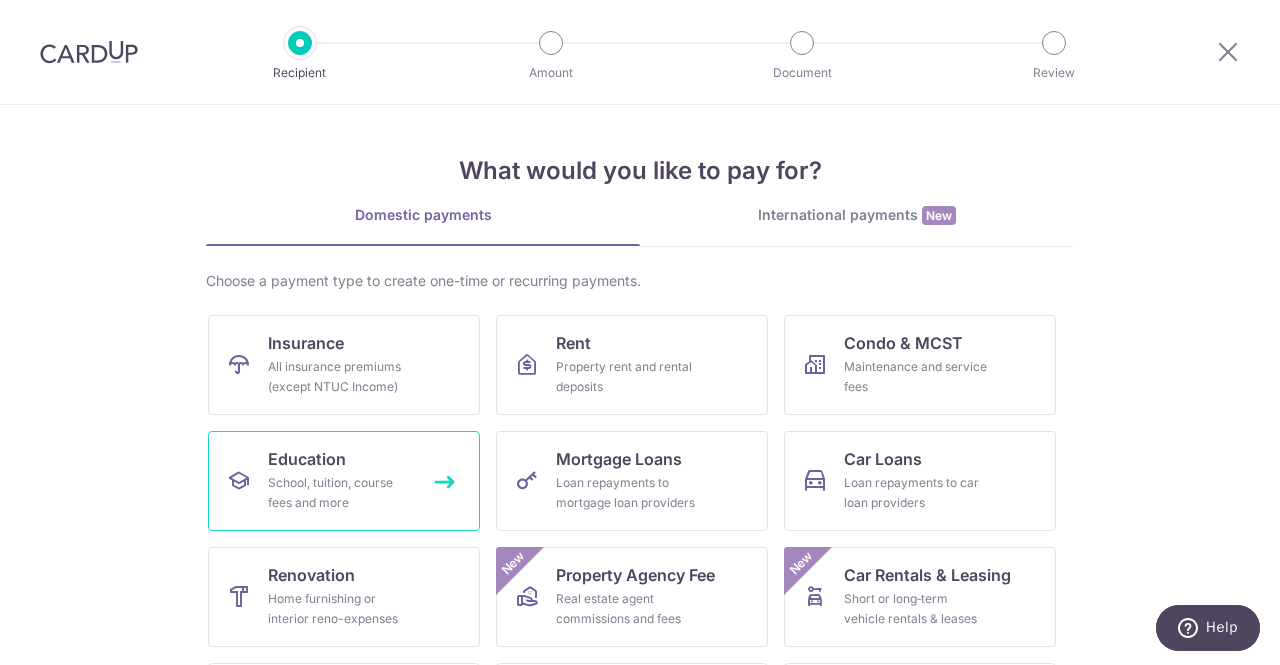 click on "School, tuition, course fees and more" at bounding box center [340, 493] 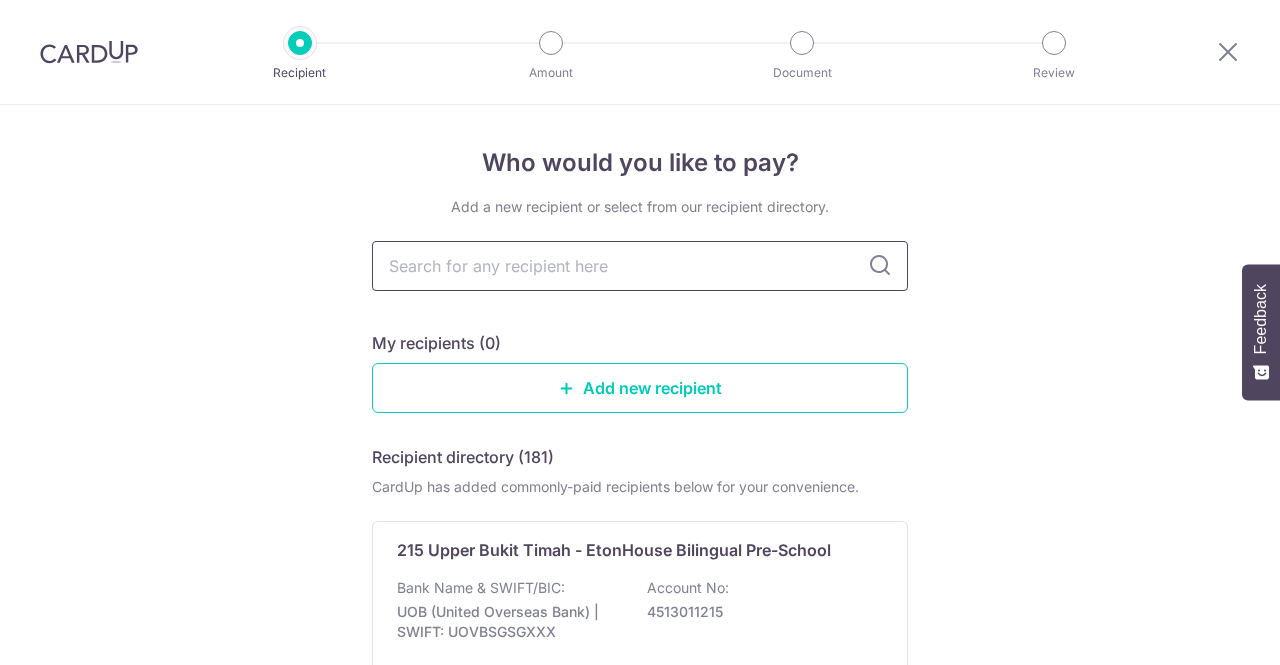 scroll, scrollTop: 0, scrollLeft: 0, axis: both 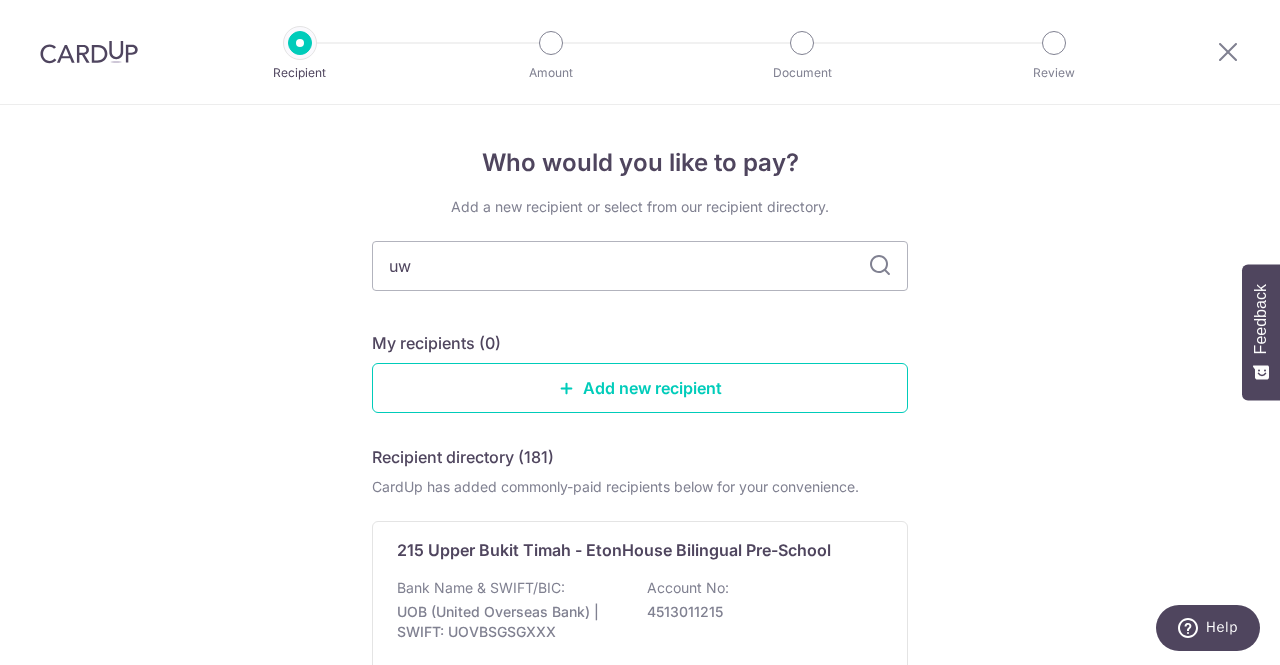 type on "uwc" 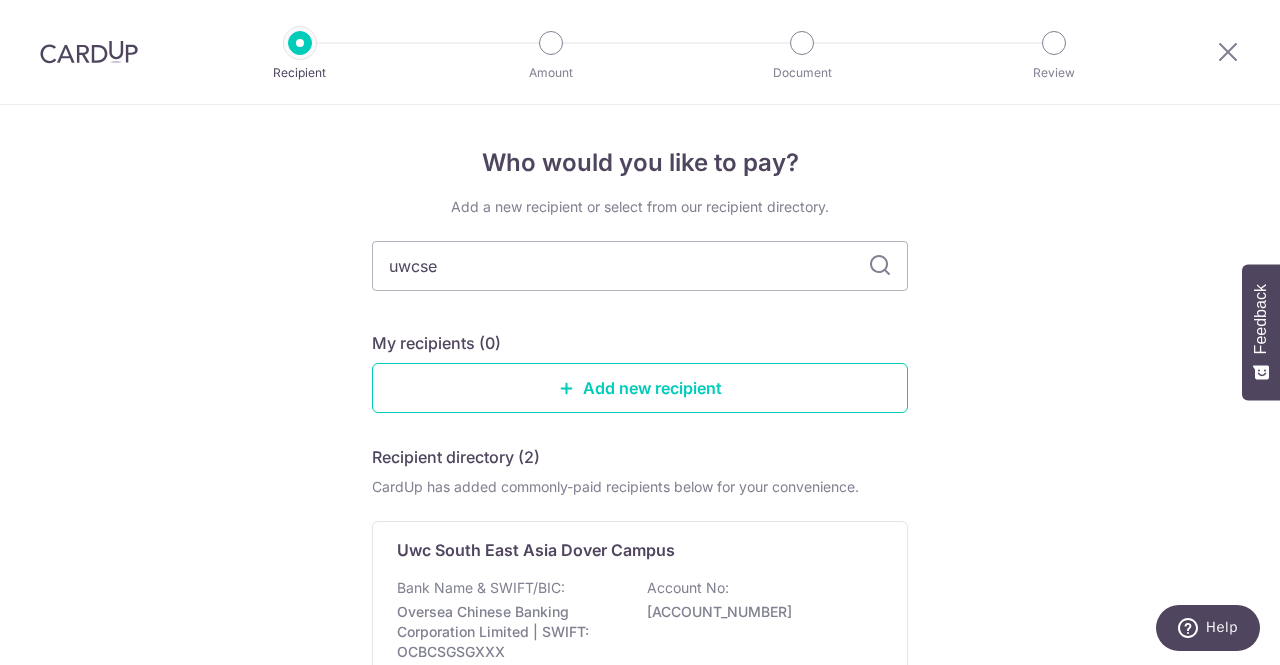 type on "uwcsea" 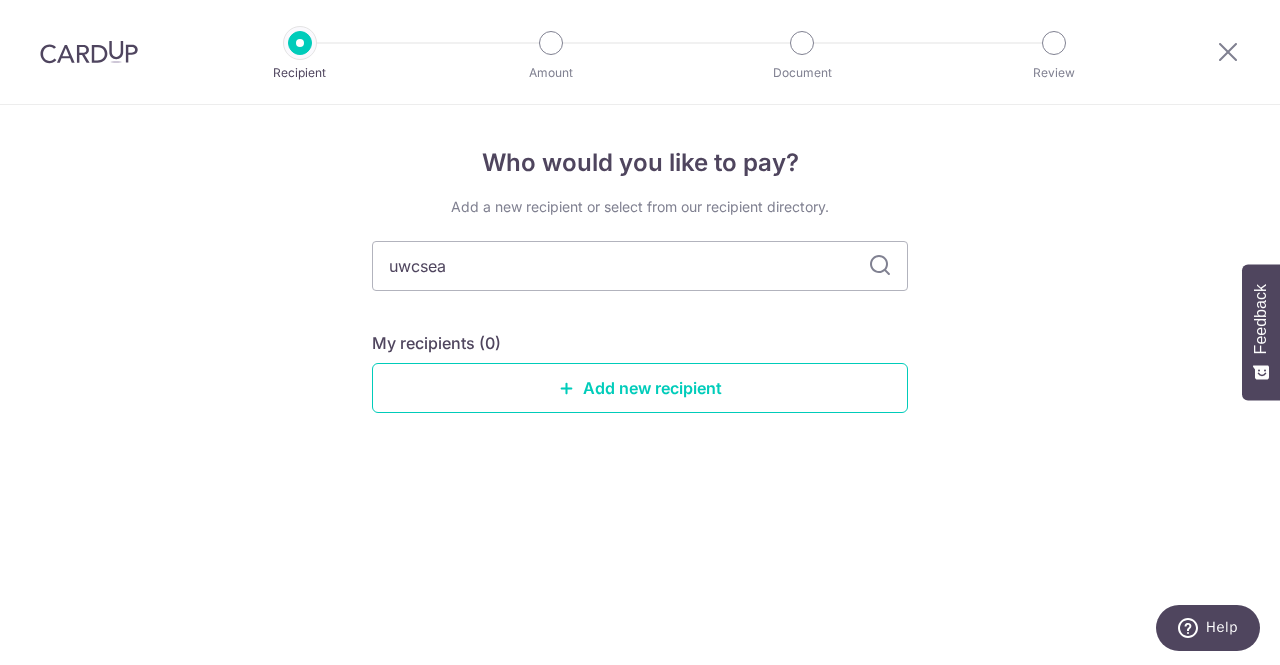 click at bounding box center [880, 266] 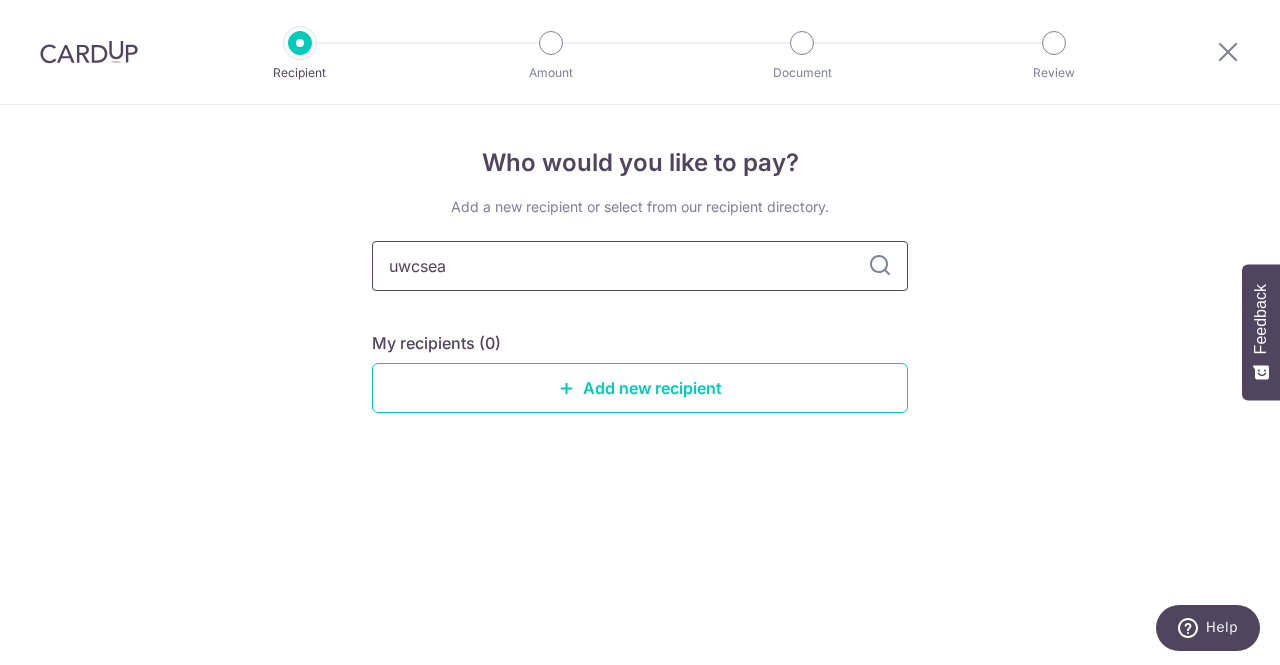 click on "uwcsea" at bounding box center (640, 266) 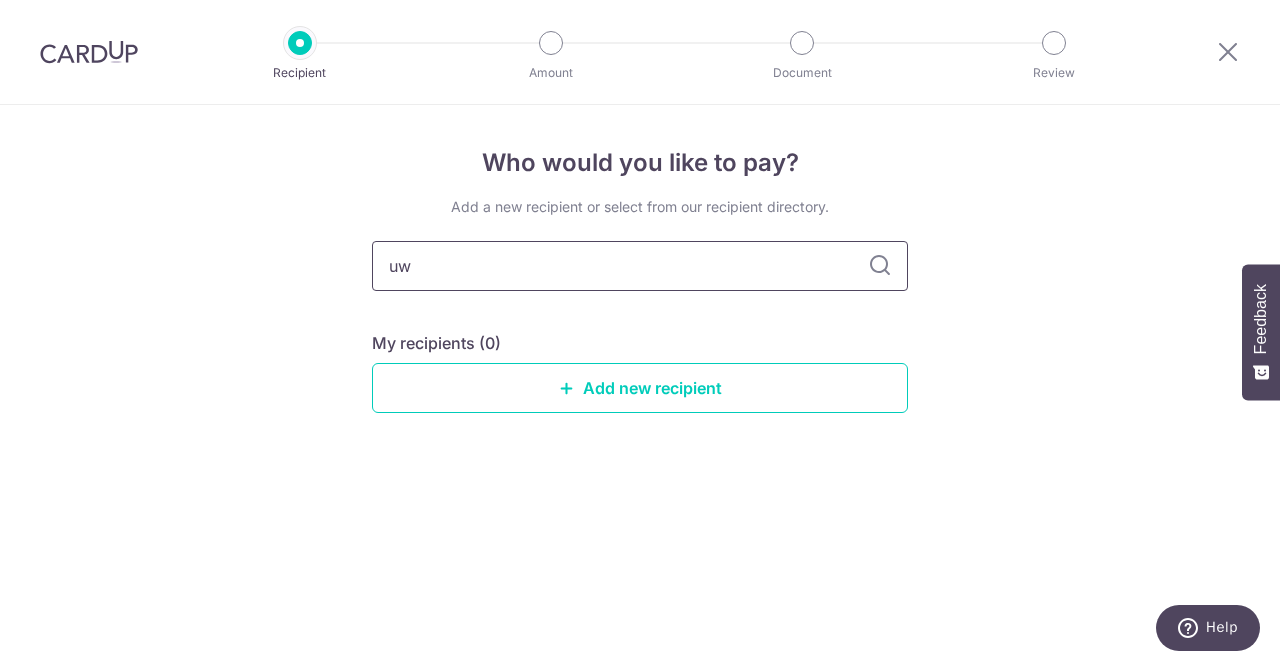 type on "u" 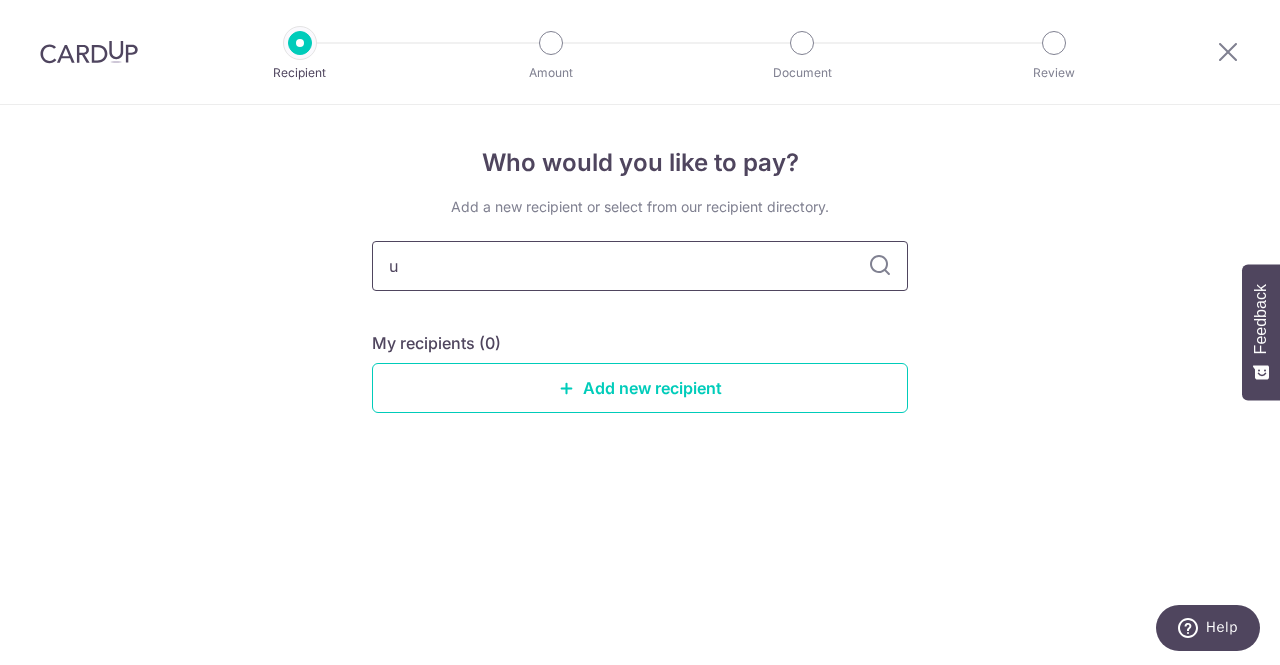 type 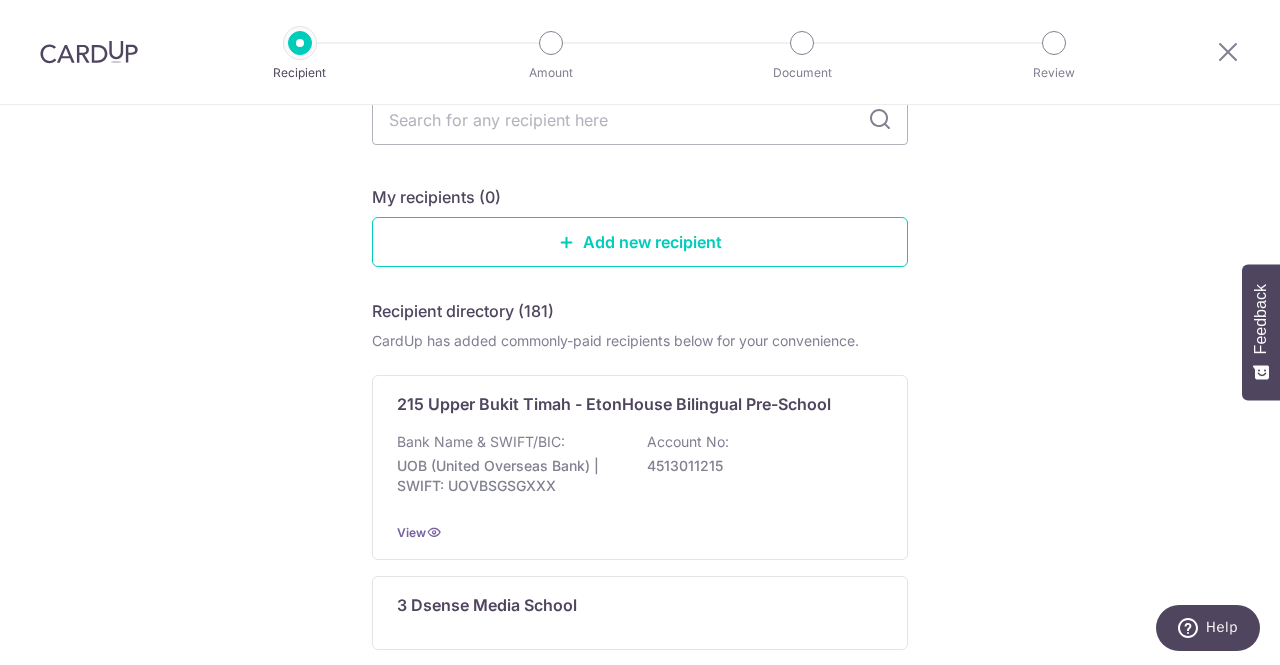 scroll, scrollTop: 92, scrollLeft: 0, axis: vertical 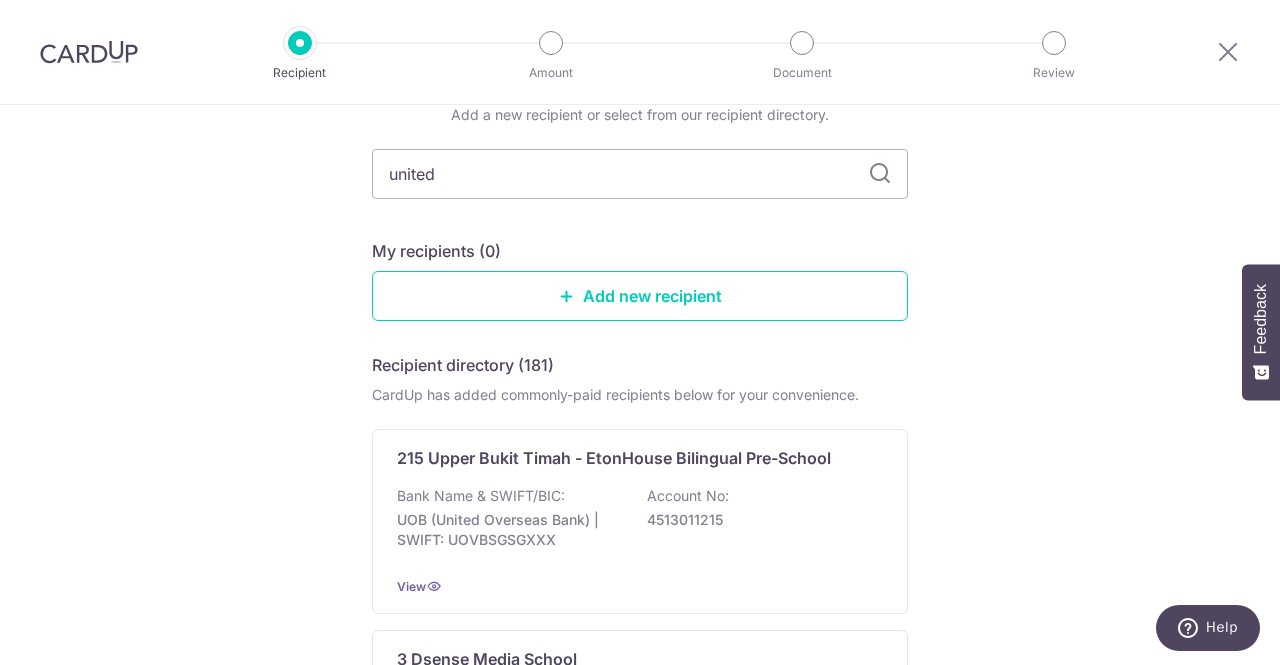 type on "united" 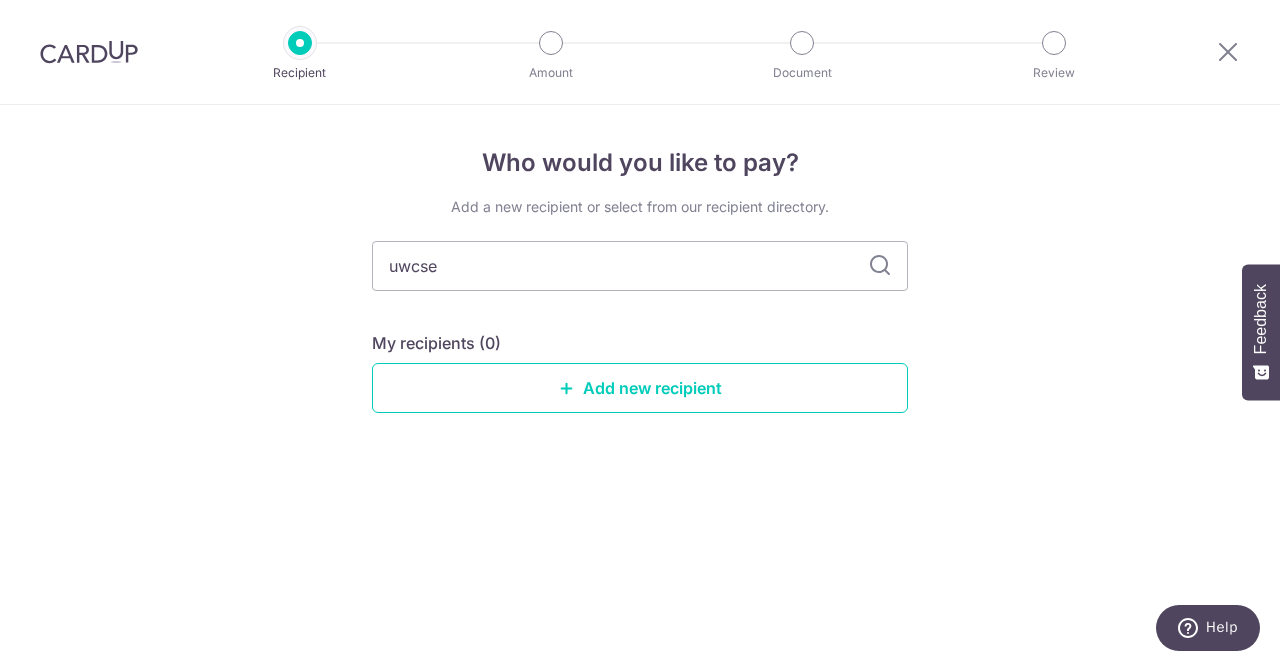 type on "uwcsea" 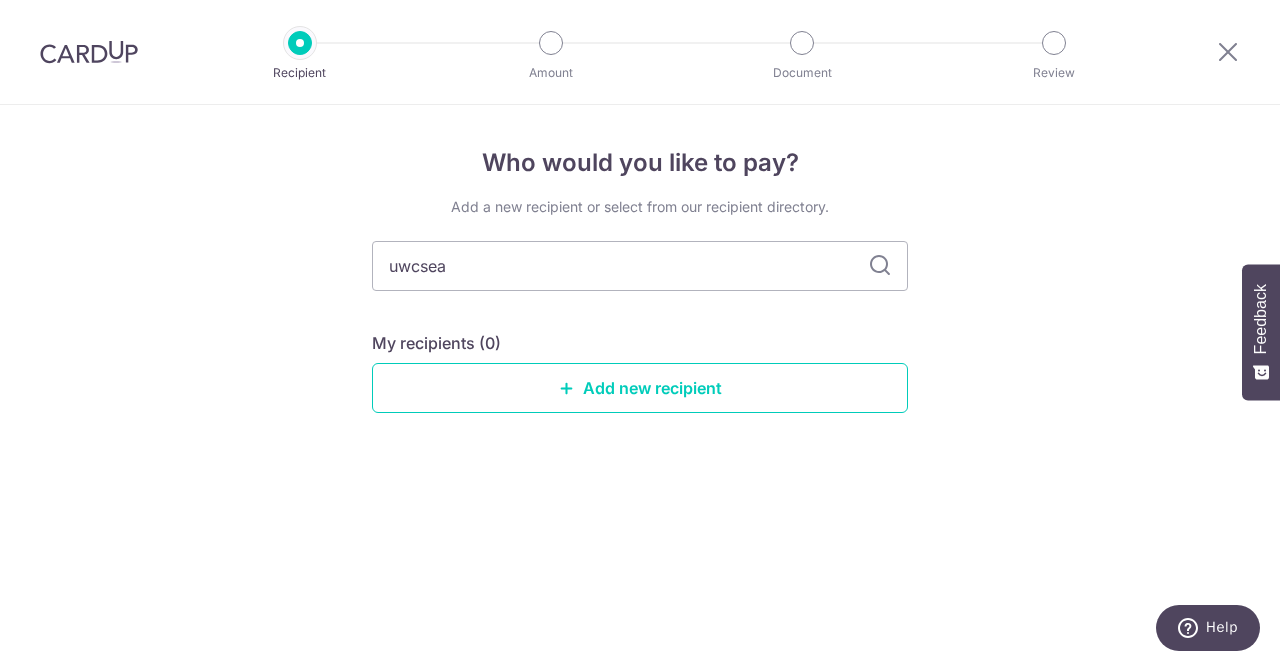 click at bounding box center [880, 266] 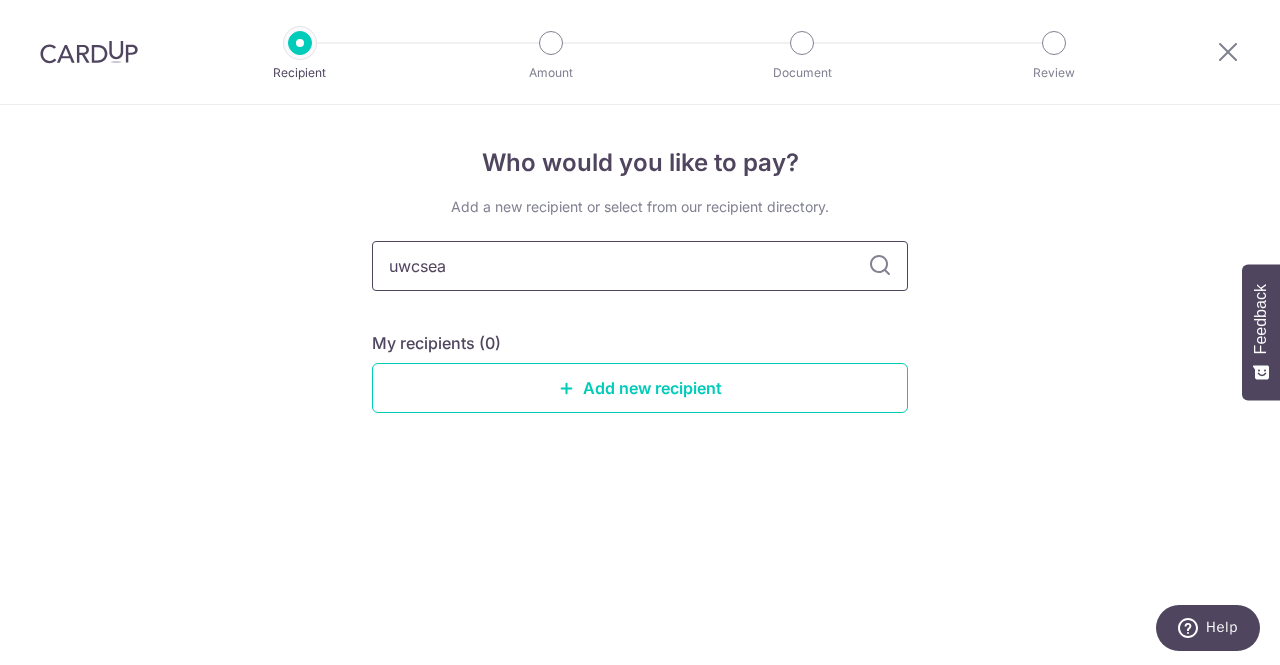 drag, startPoint x: 461, startPoint y: 267, endPoint x: 248, endPoint y: 241, distance: 214.581 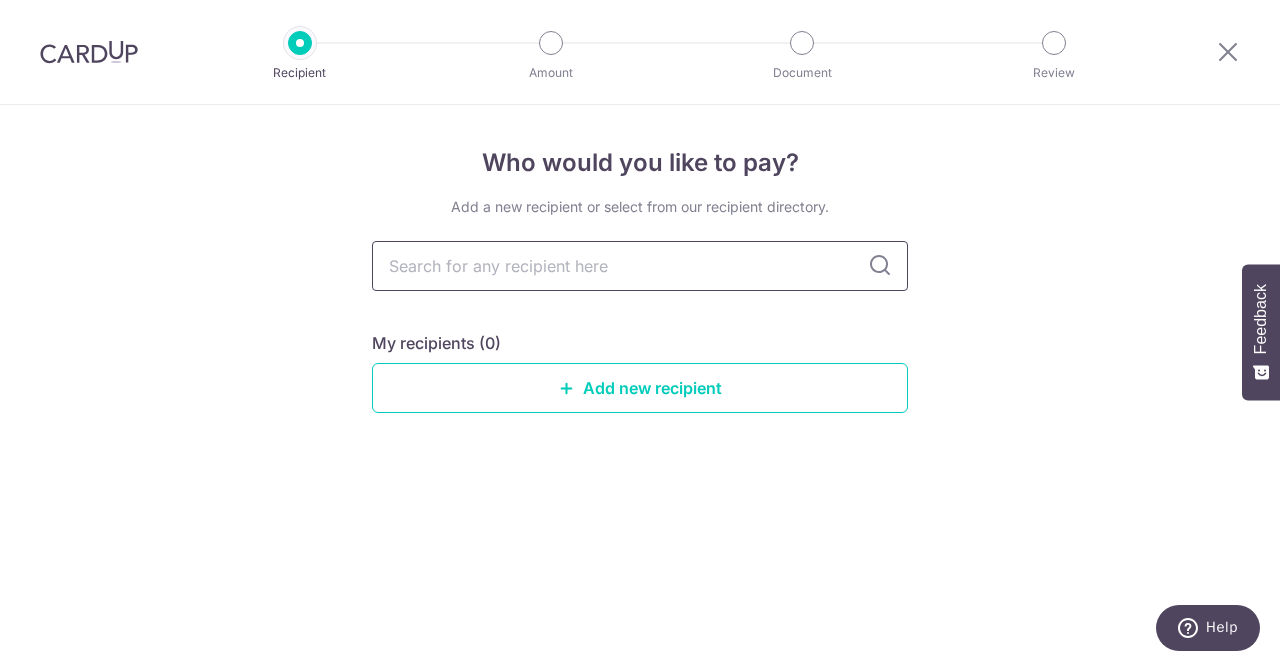 type 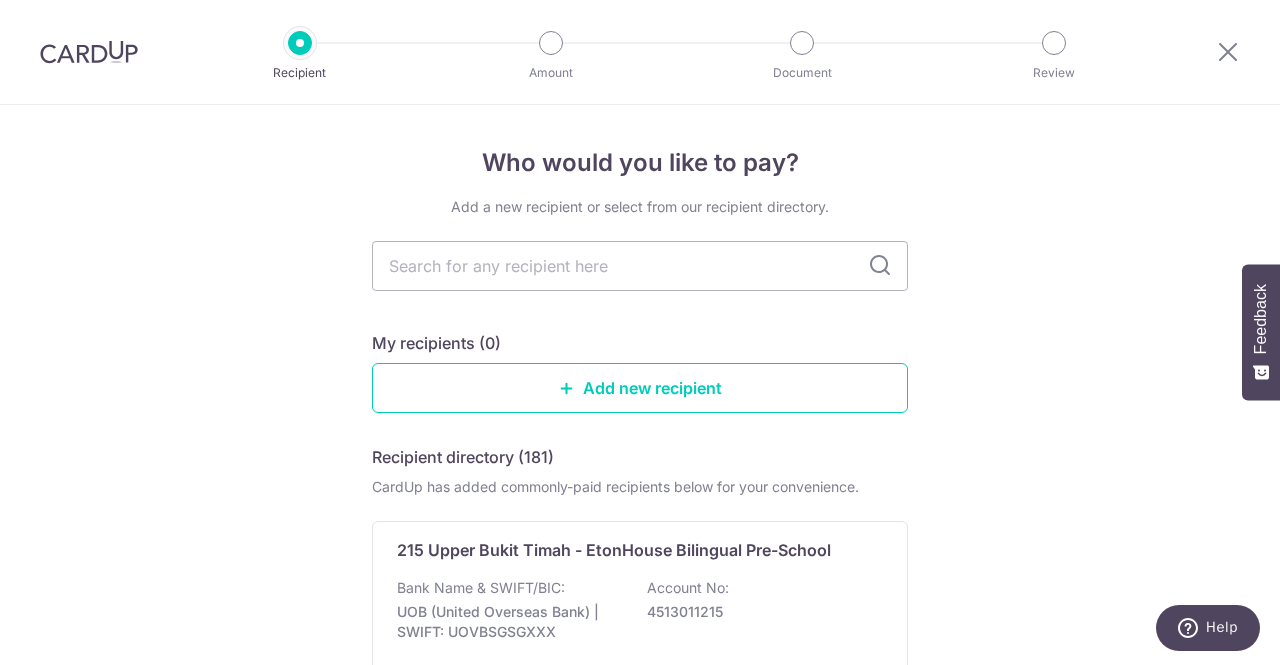 drag, startPoint x: 248, startPoint y: 241, endPoint x: 250, endPoint y: 467, distance: 226.00885 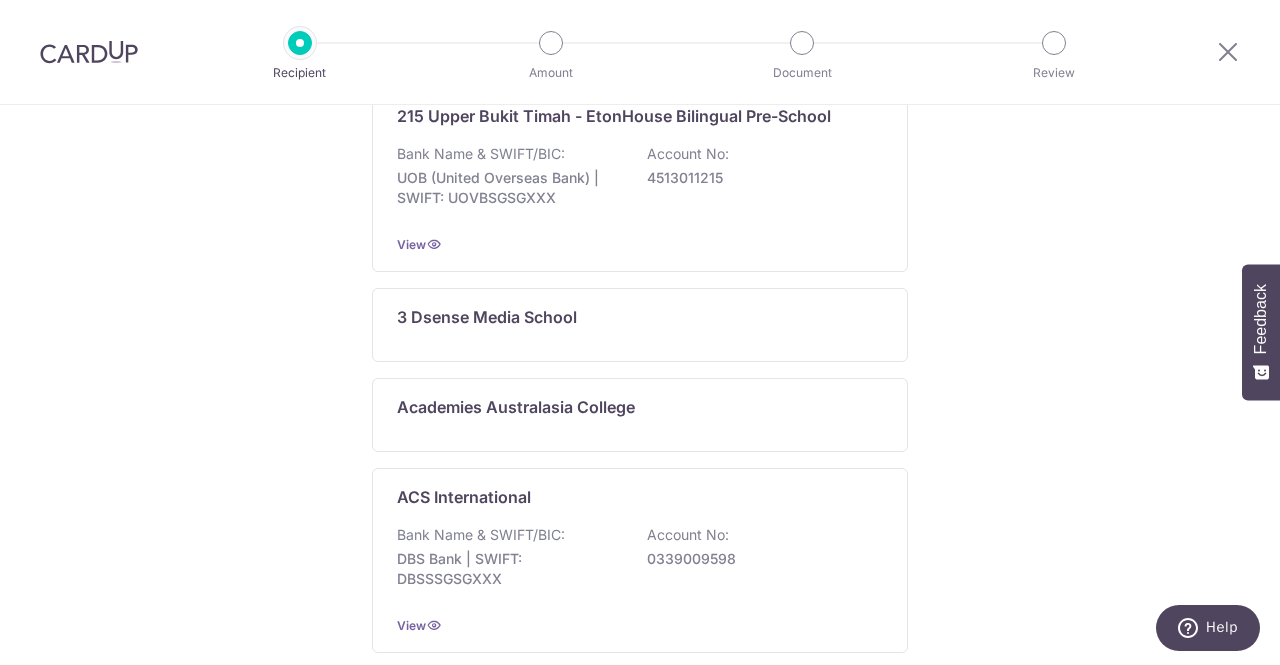 scroll, scrollTop: 1159, scrollLeft: 0, axis: vertical 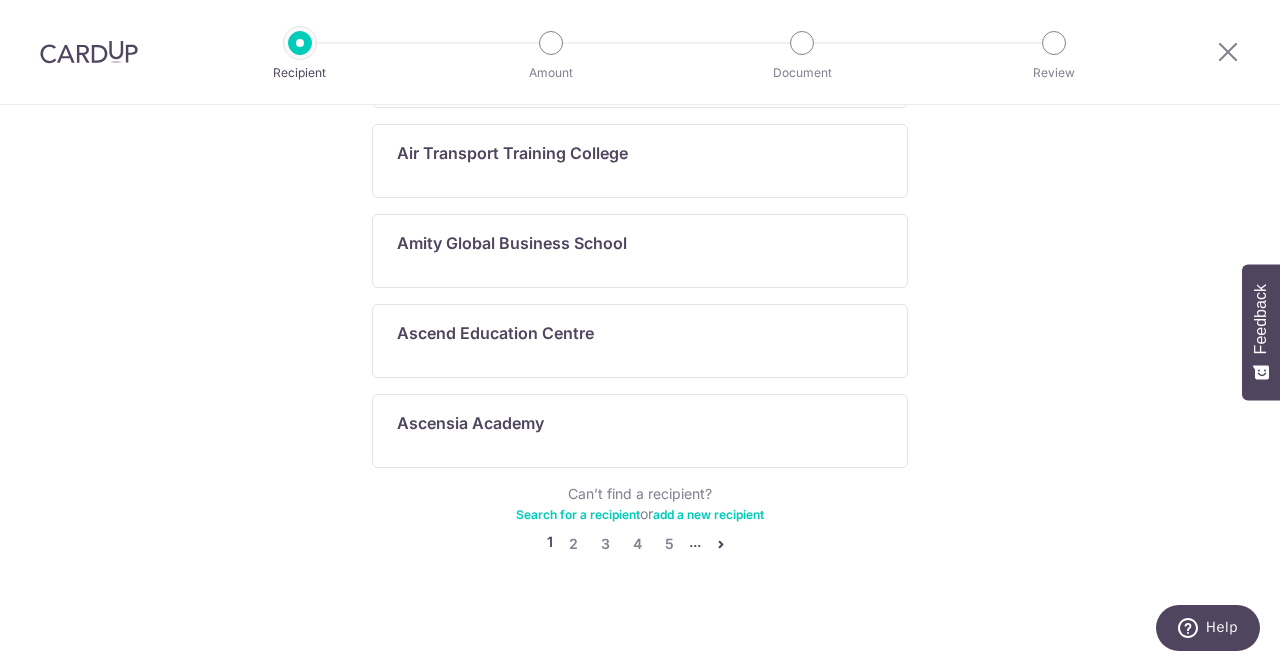 click at bounding box center [721, 544] 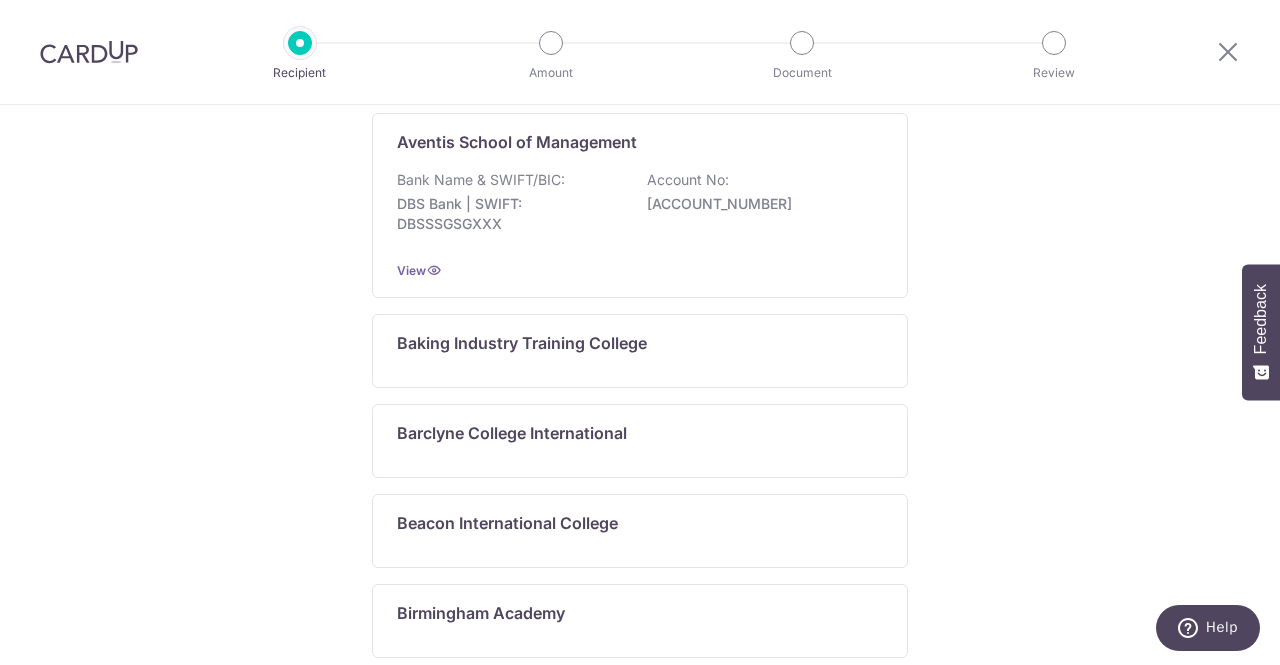 scroll, scrollTop: 1280, scrollLeft: 0, axis: vertical 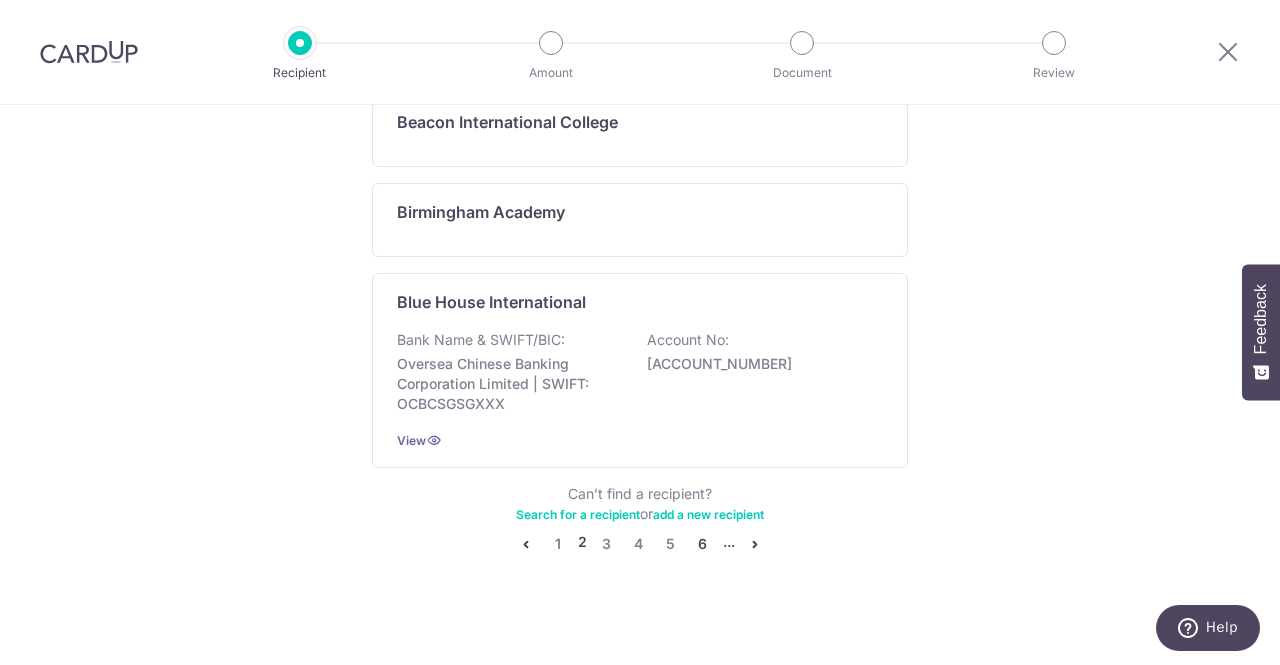 click on "6" at bounding box center [703, 544] 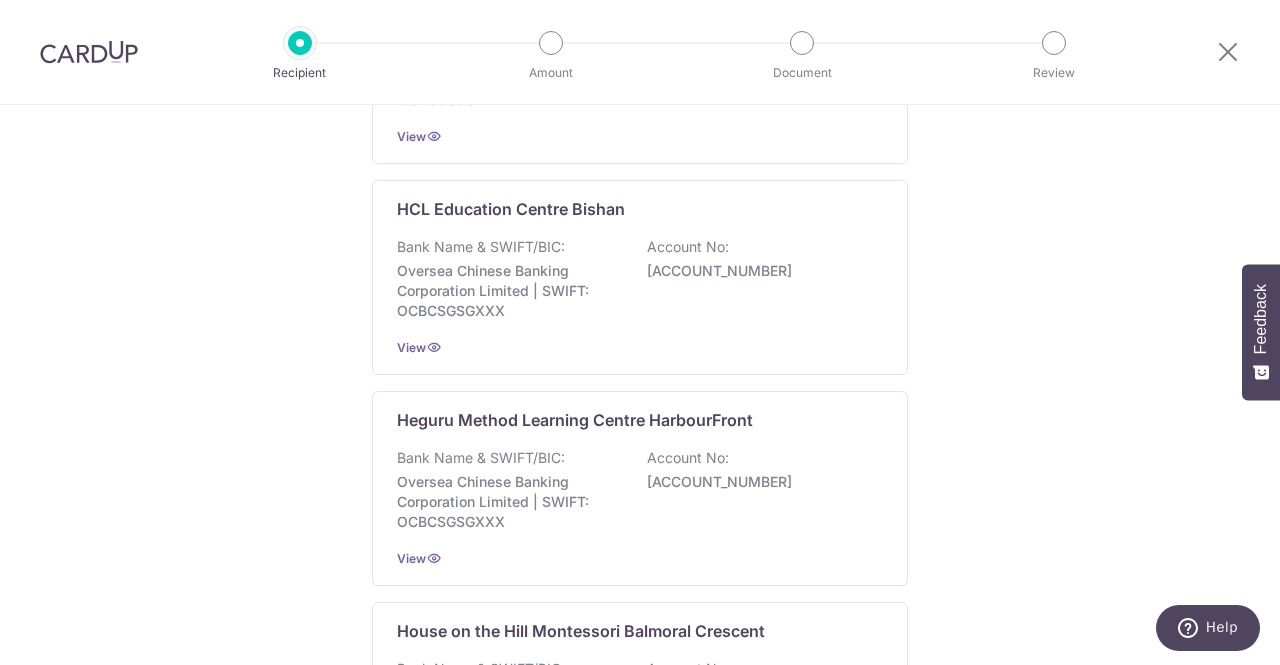 scroll, scrollTop: 1541, scrollLeft: 0, axis: vertical 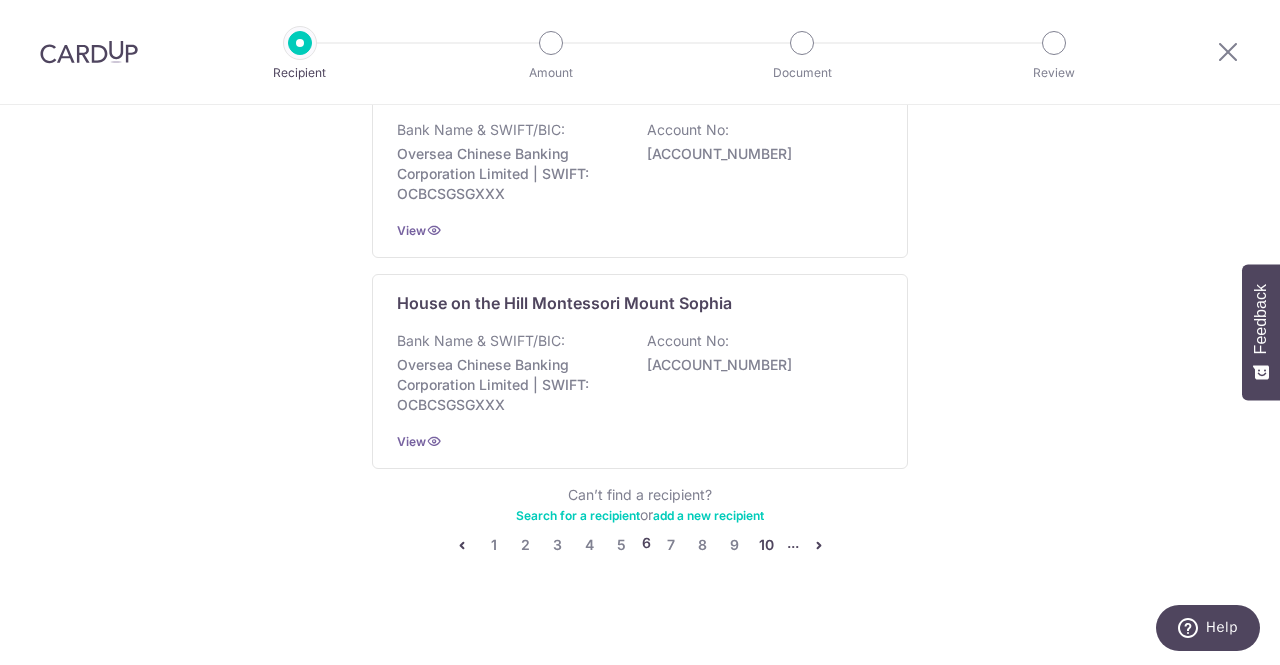 click on "10" at bounding box center (767, 545) 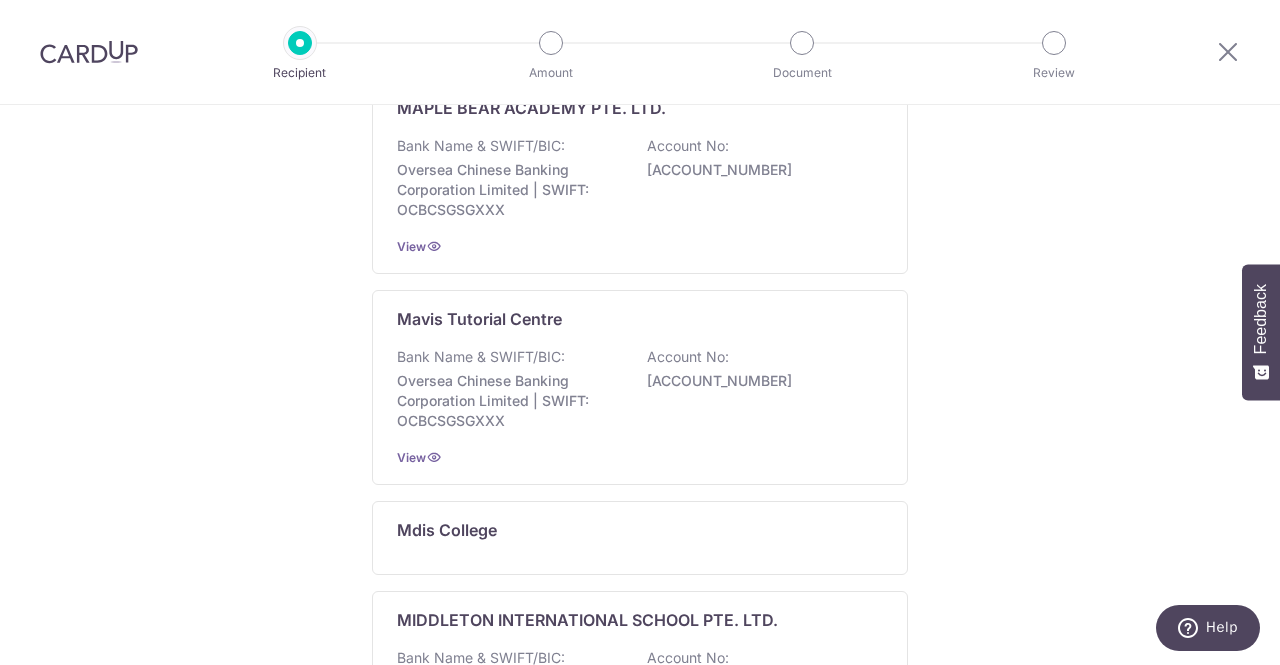 scroll, scrollTop: 1642, scrollLeft: 0, axis: vertical 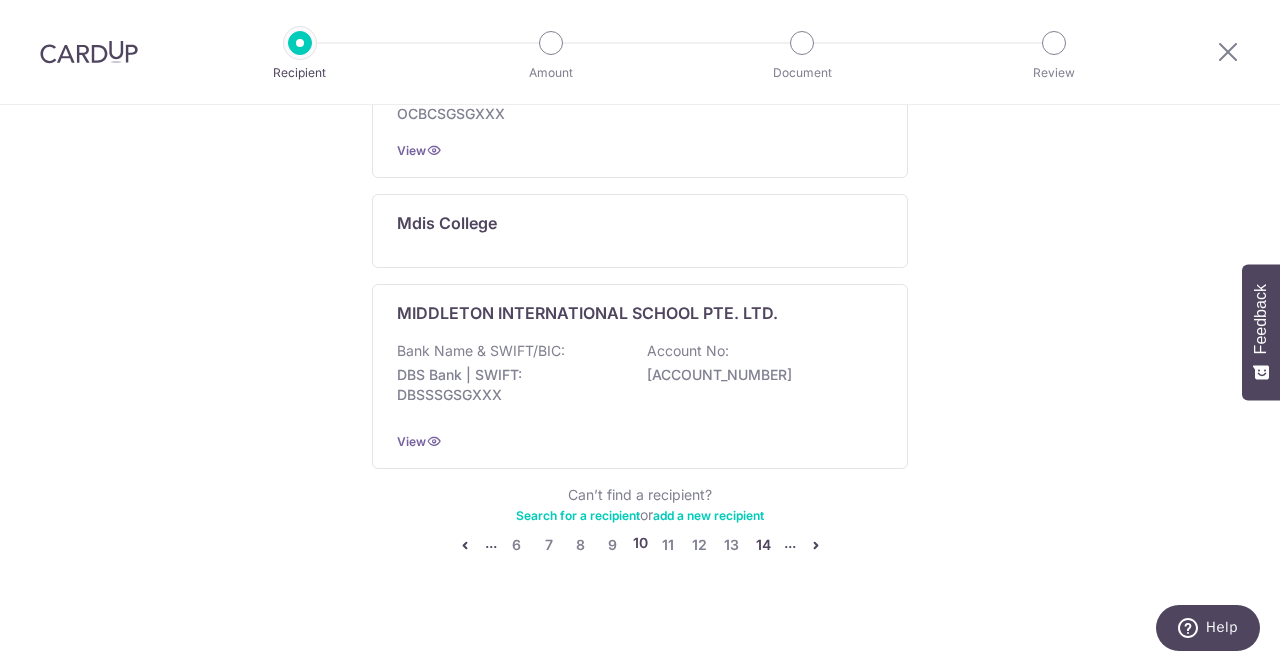 click on "14" at bounding box center [764, 545] 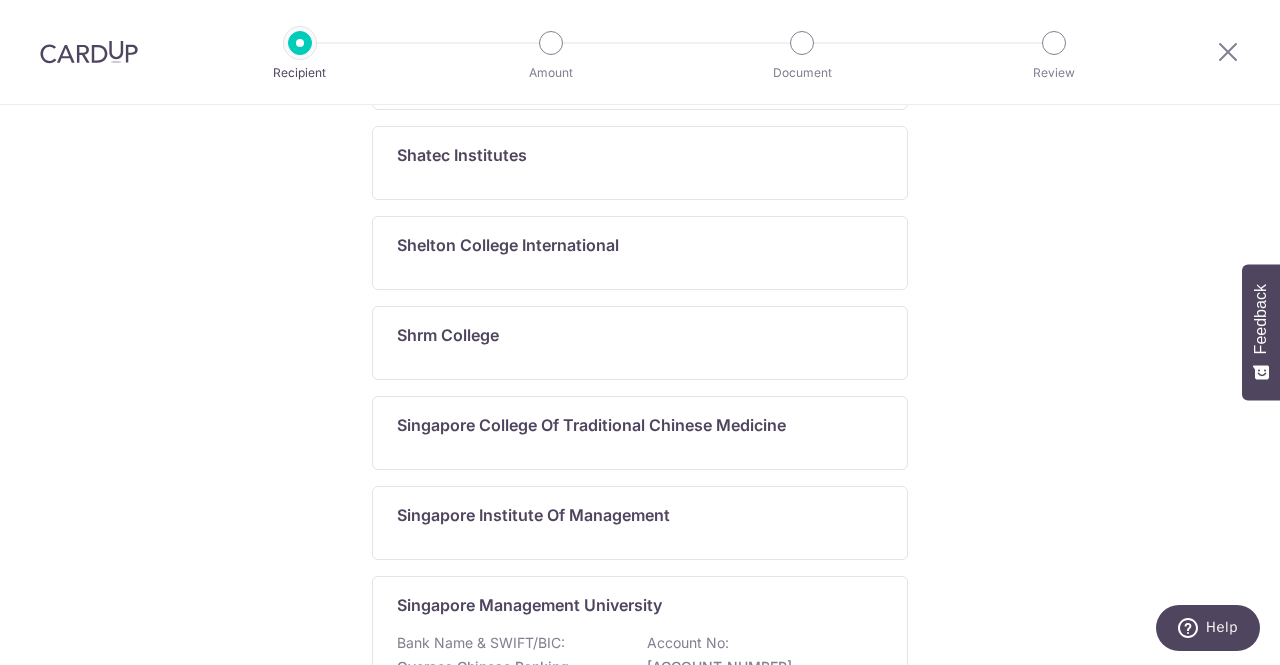 scroll, scrollTop: 1304, scrollLeft: 0, axis: vertical 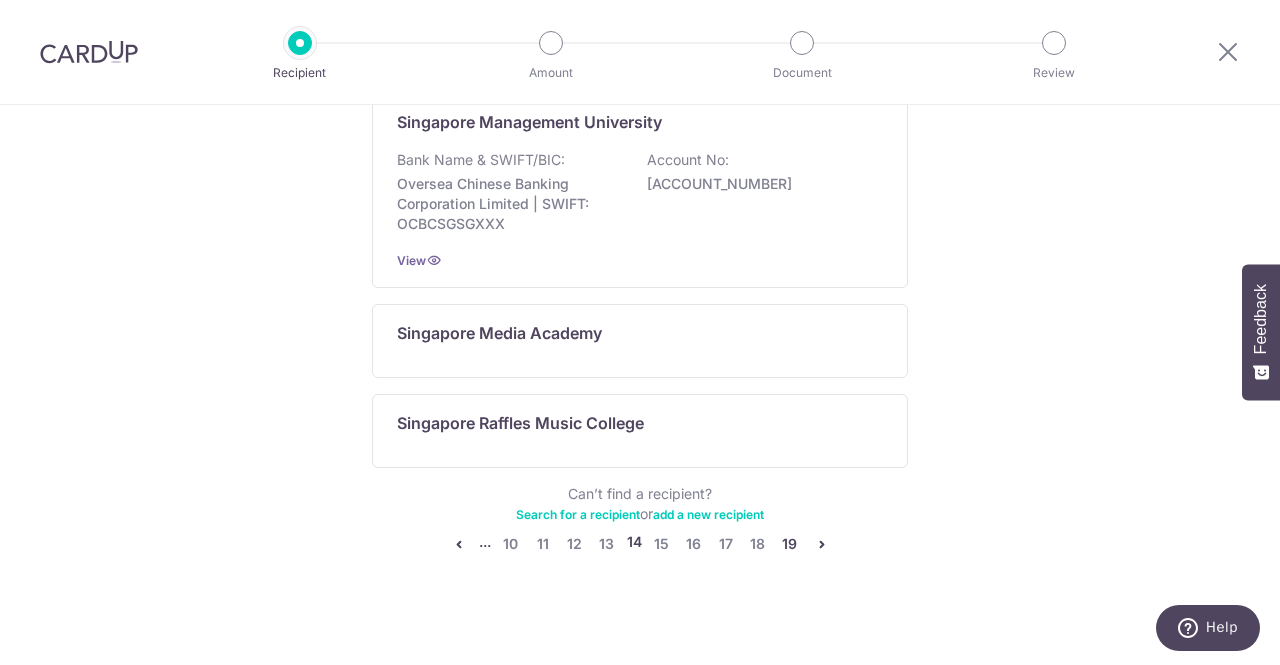 click on "19" at bounding box center [790, 544] 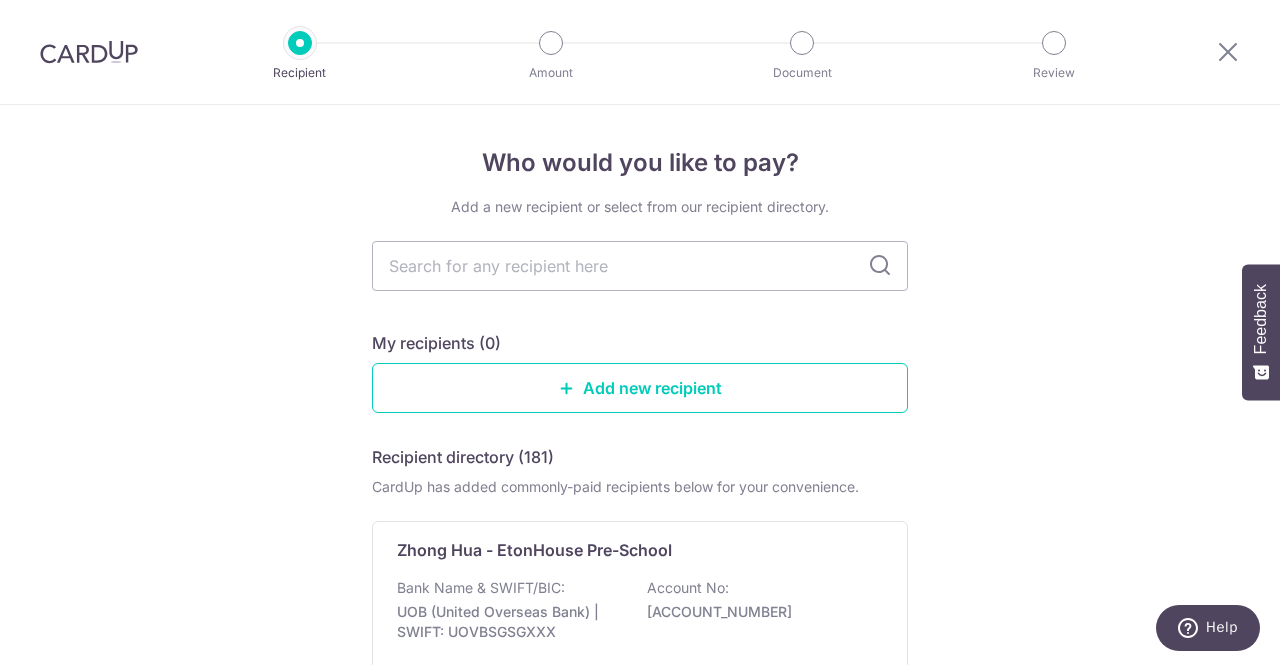 scroll, scrollTop: 244, scrollLeft: 0, axis: vertical 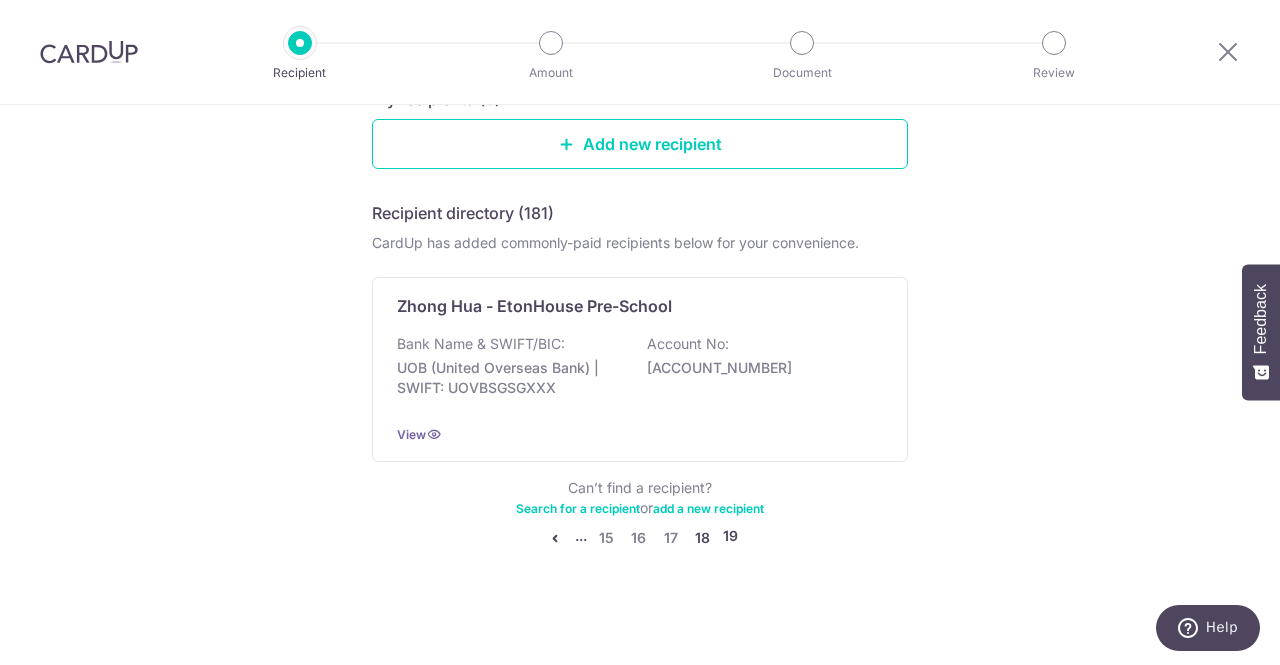 click on "18" at bounding box center (703, 538) 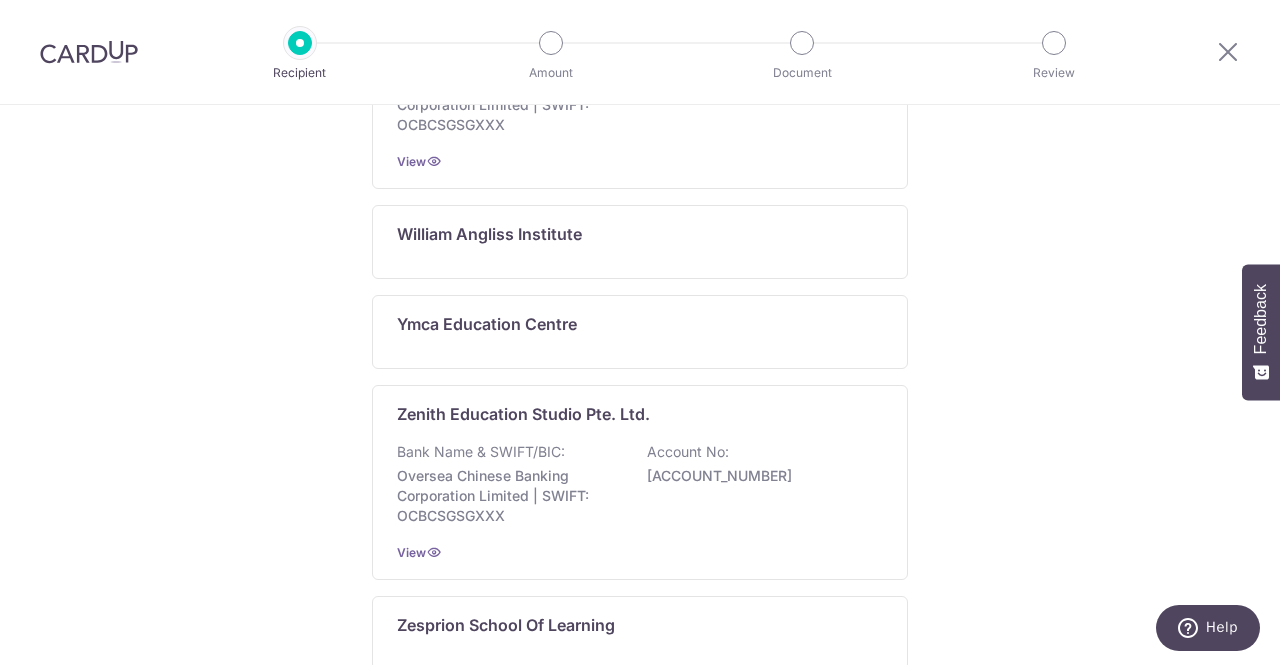 scroll, scrollTop: 1410, scrollLeft: 0, axis: vertical 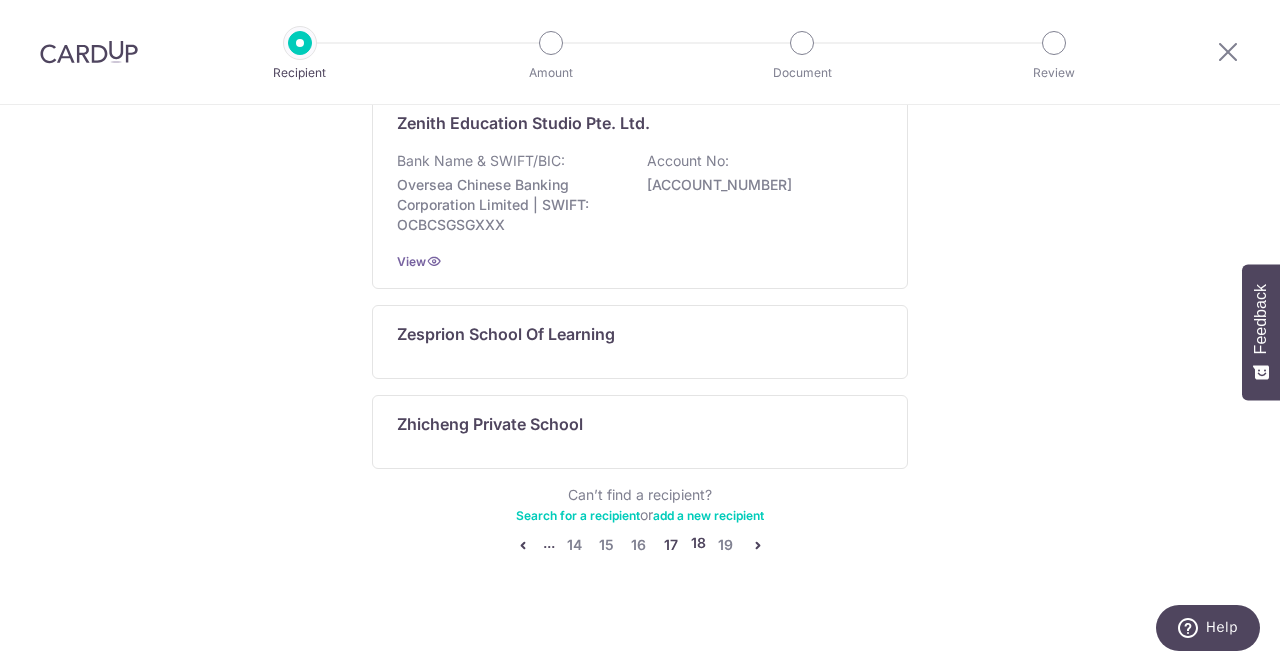click on "17" at bounding box center (671, 545) 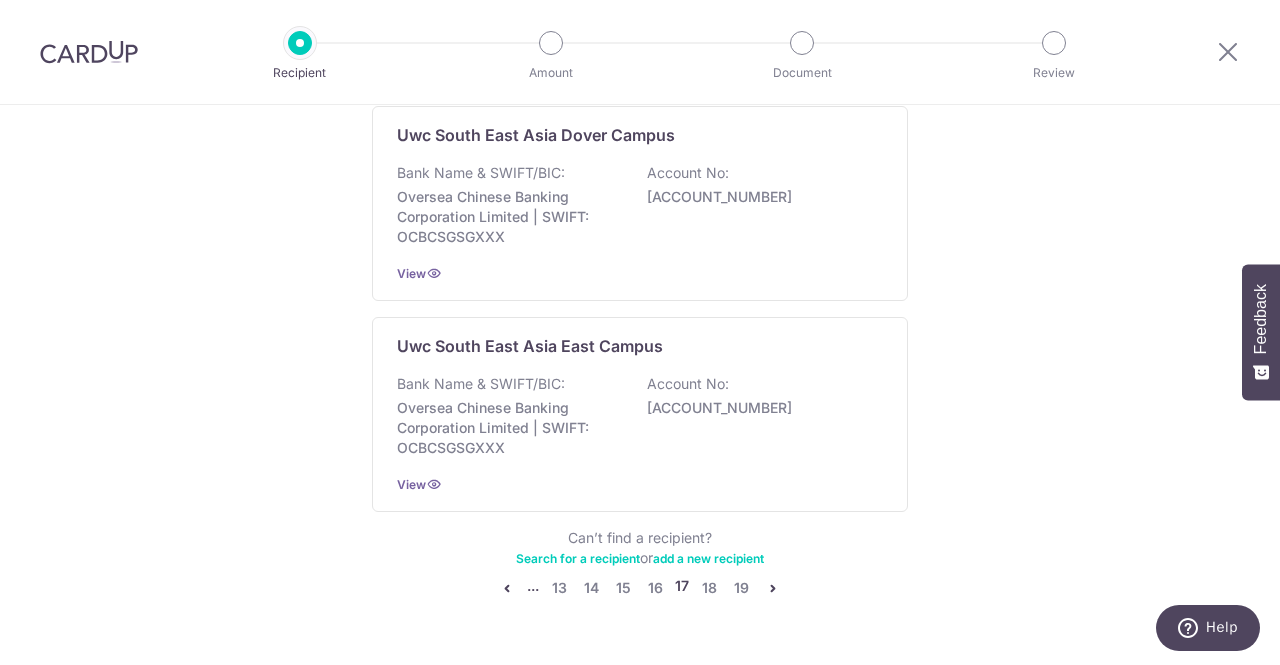 scroll, scrollTop: 1479, scrollLeft: 0, axis: vertical 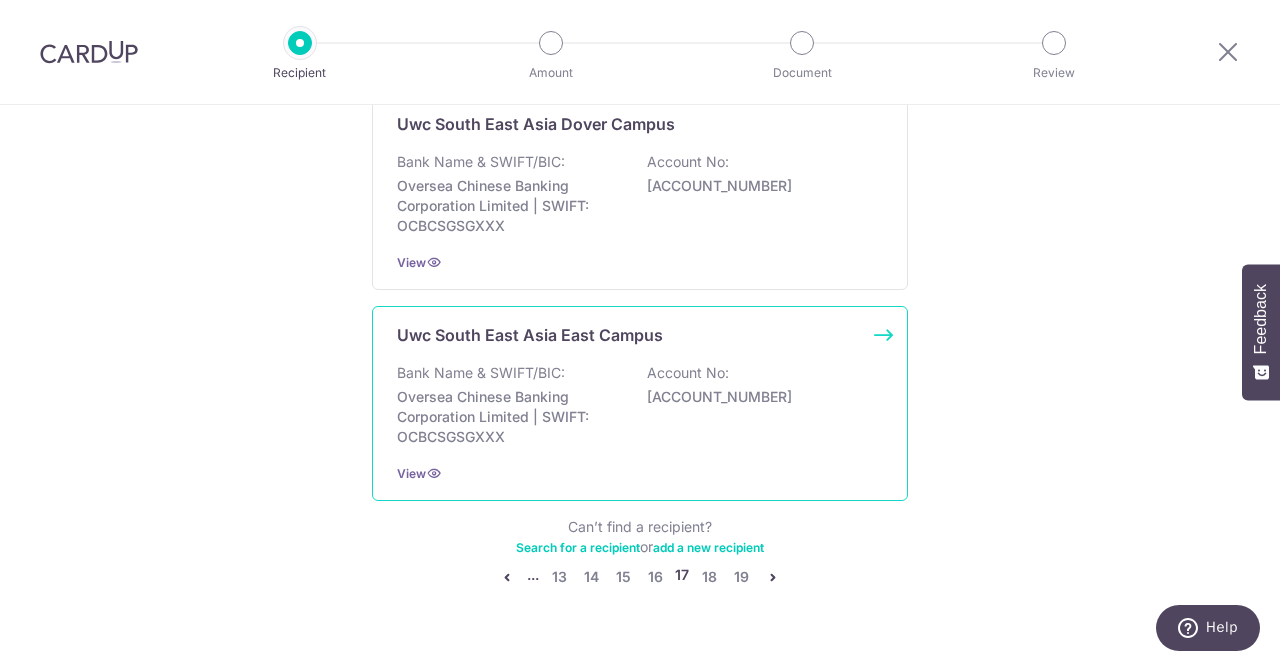 click on "Uwc South East Asia East Campus
Bank Name & SWIFT/BIC:
Oversea Chinese Banking Corporation Limited | SWIFT: OCBCSGSGXXX
Account No:
581615655001
View" at bounding box center [640, 403] 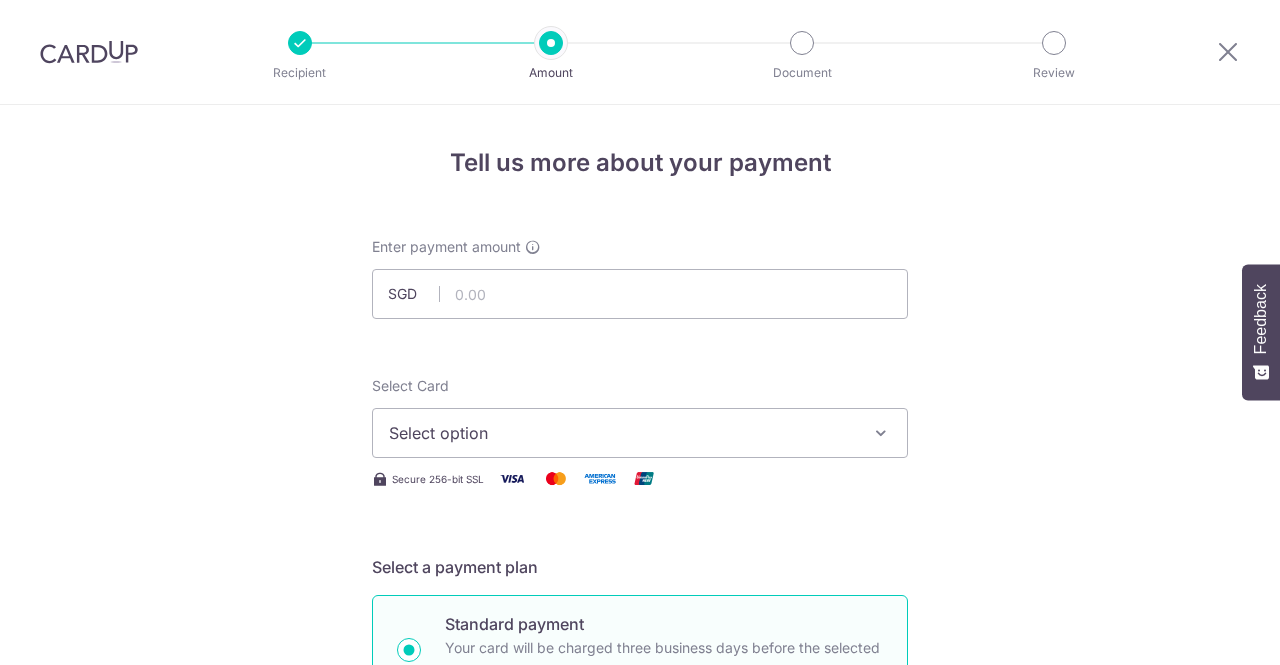 scroll, scrollTop: 0, scrollLeft: 0, axis: both 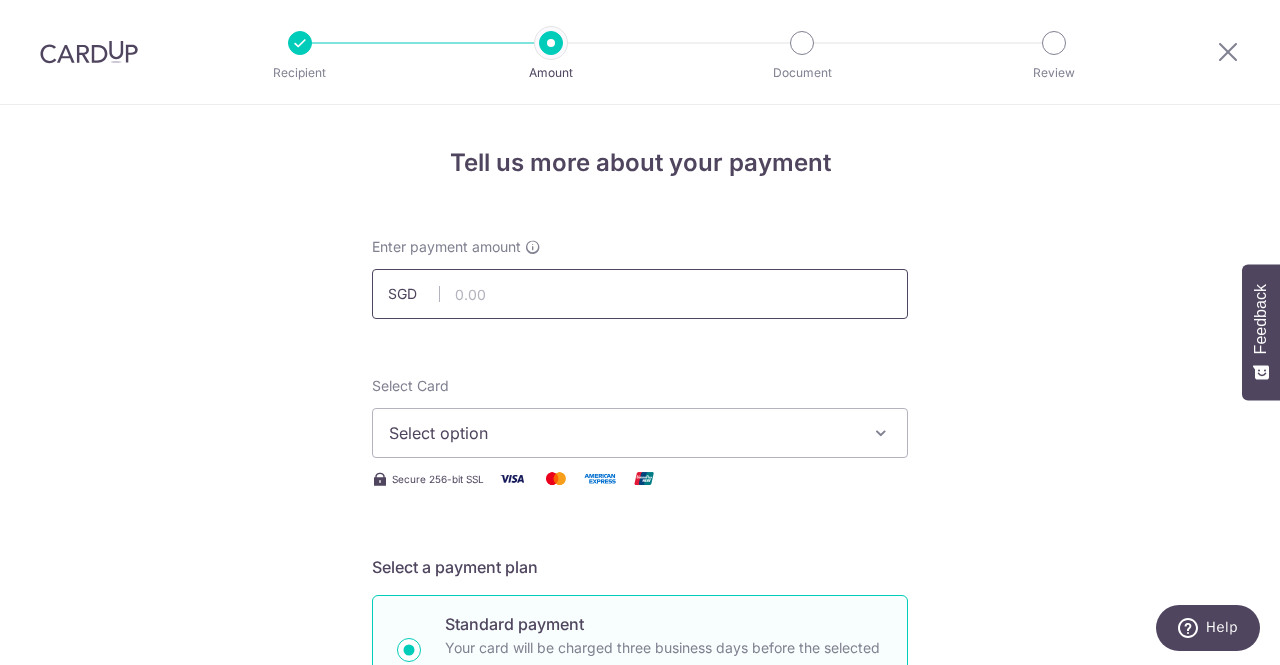 click at bounding box center [640, 294] 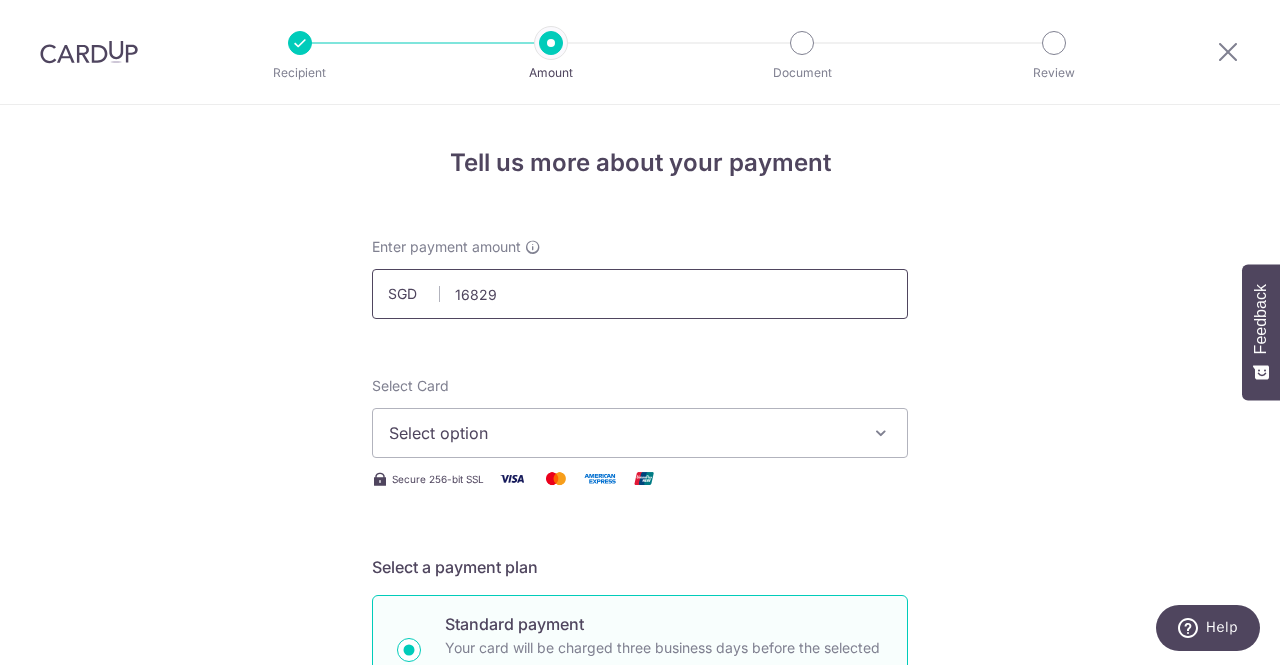 type on "16,829.00" 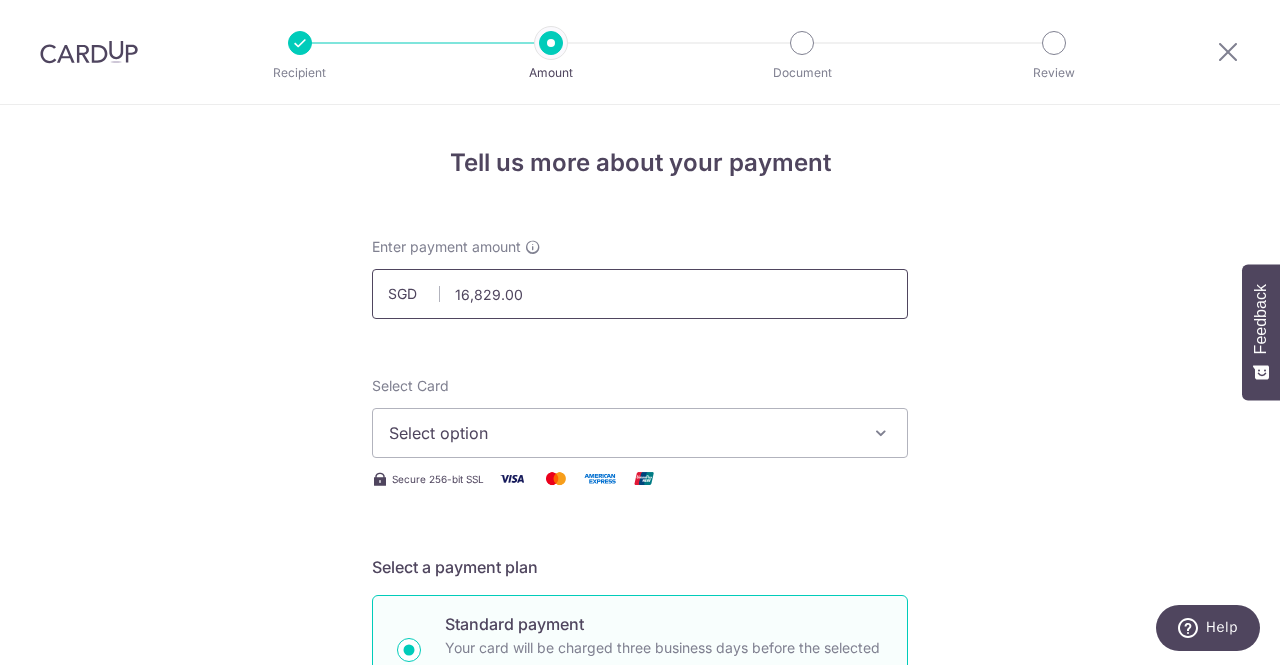 type 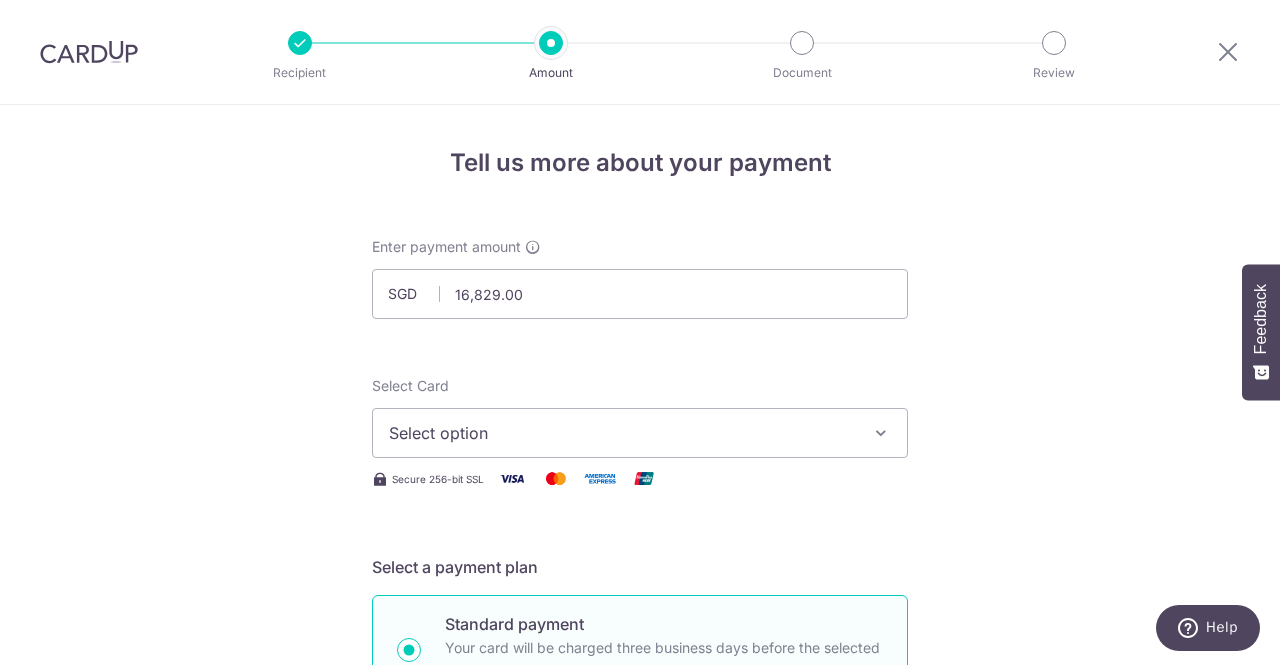 click on "Select option" at bounding box center (622, 433) 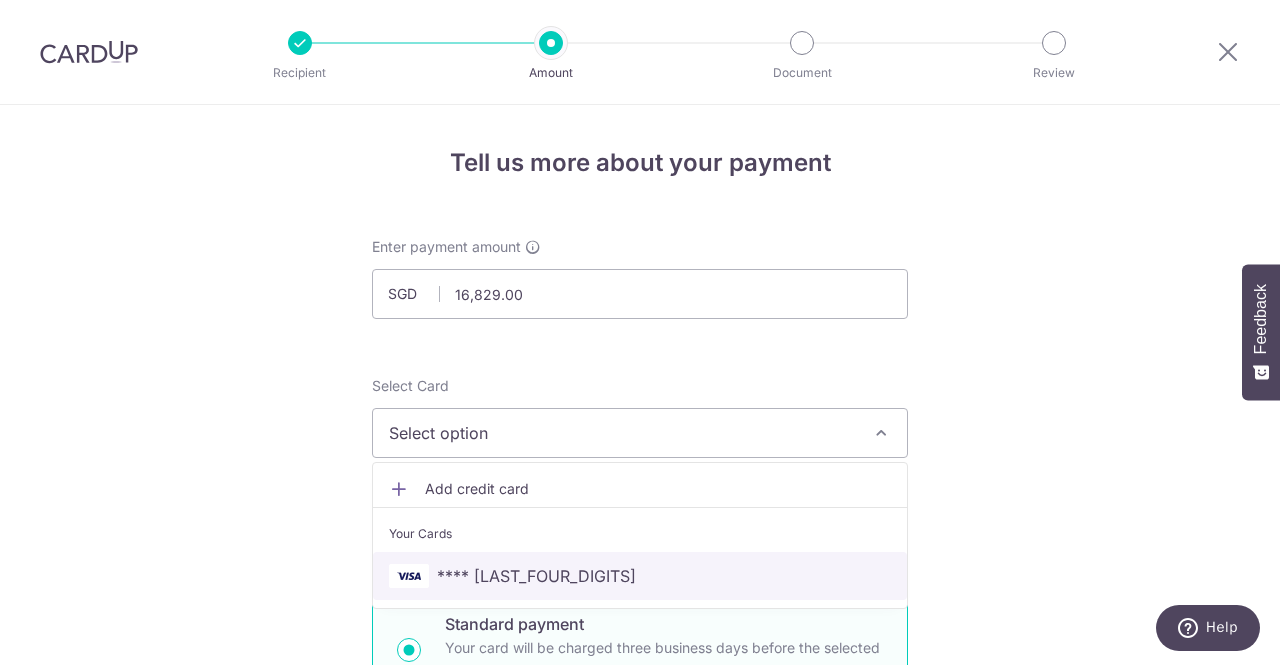 click on "**** 6453" at bounding box center (536, 576) 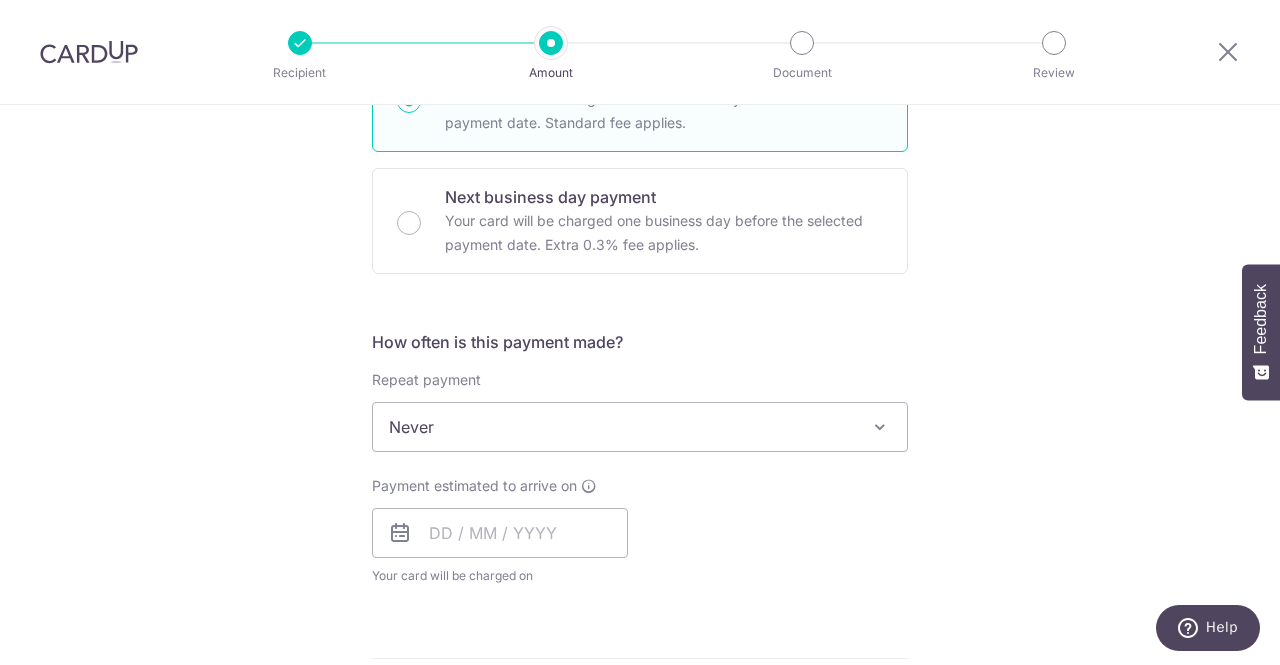 scroll, scrollTop: 548, scrollLeft: 0, axis: vertical 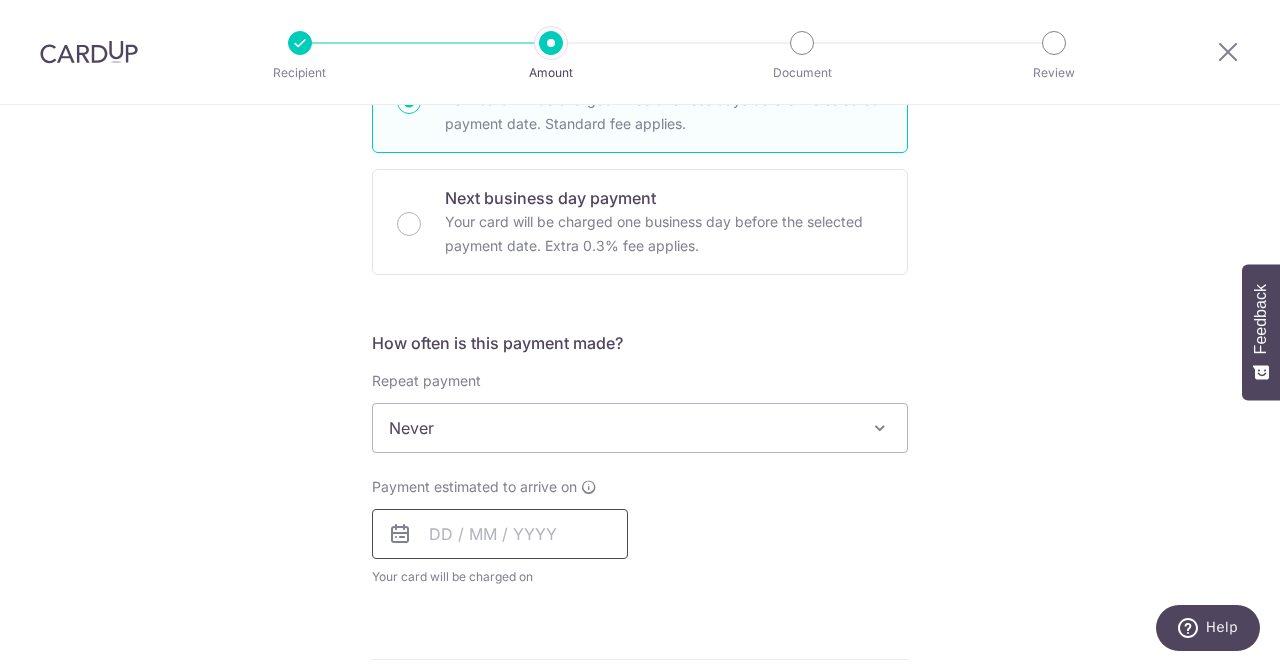 click at bounding box center (500, 534) 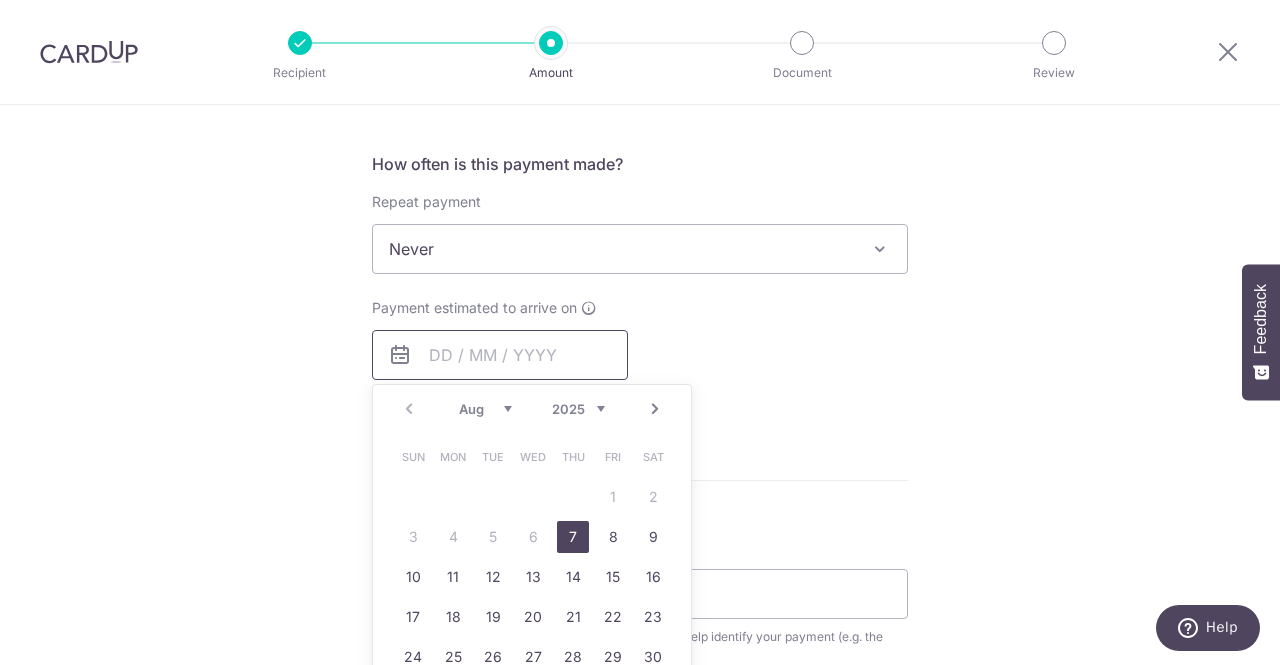 scroll, scrollTop: 730, scrollLeft: 0, axis: vertical 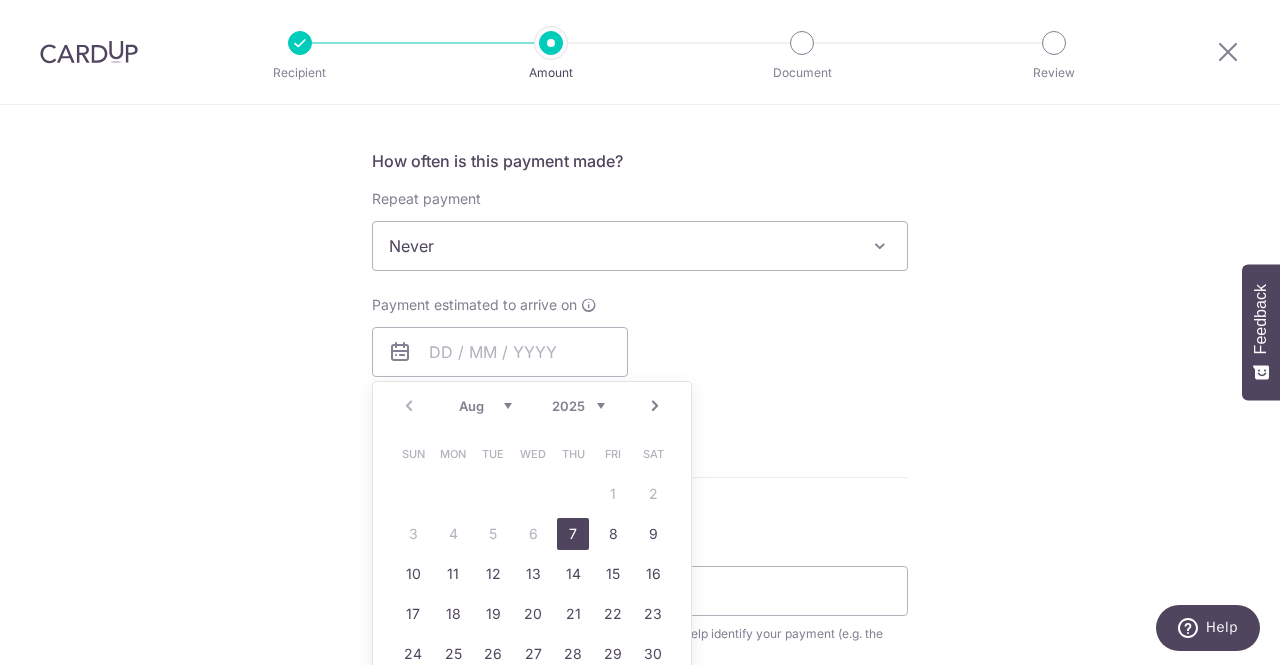 click on "7" at bounding box center (573, 534) 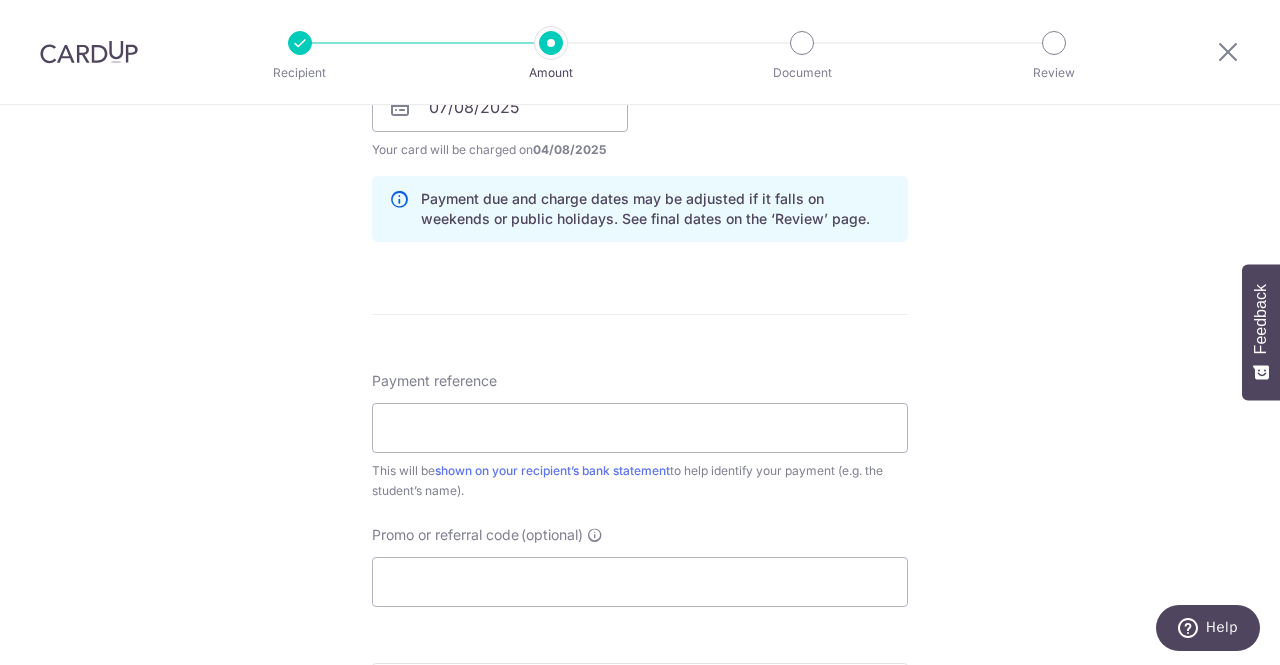 scroll, scrollTop: 976, scrollLeft: 0, axis: vertical 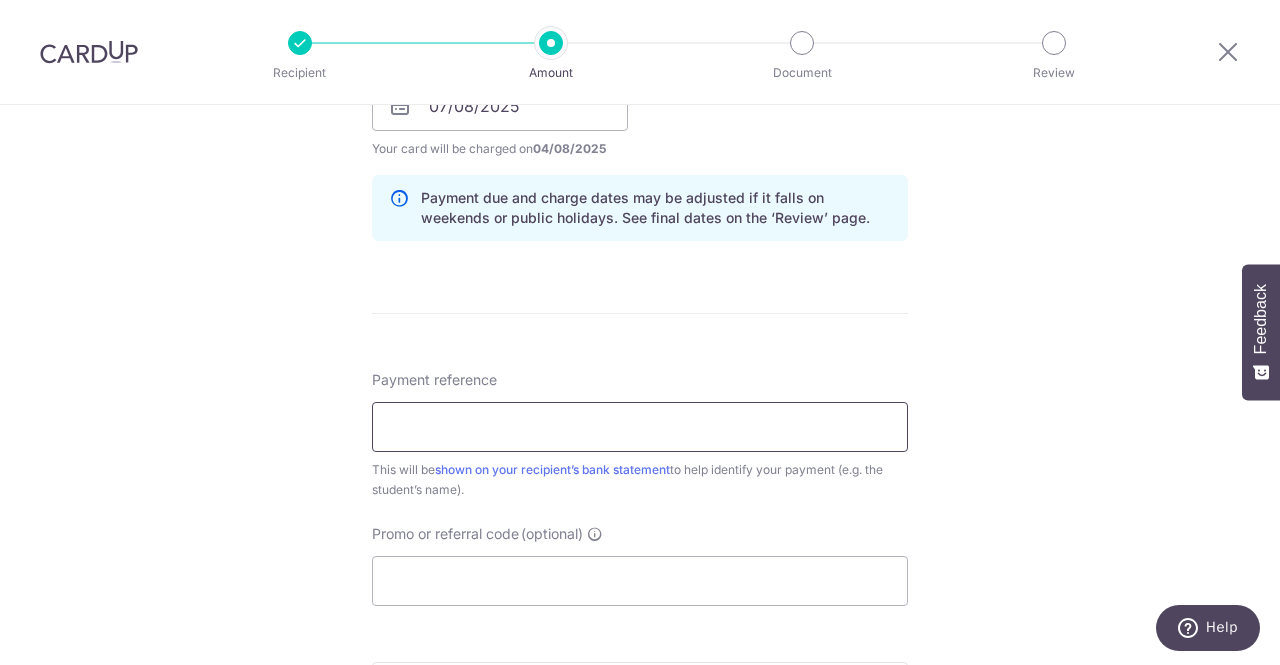 click on "Payment reference" at bounding box center (640, 427) 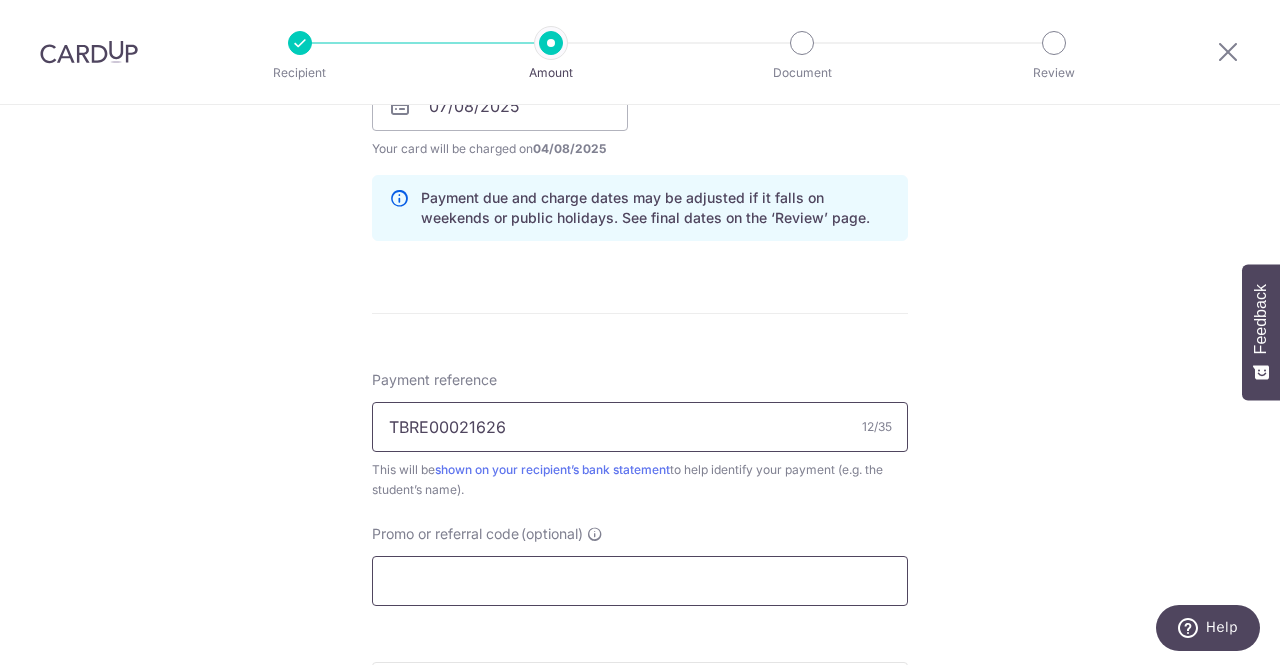 type on "TBRE00021626" 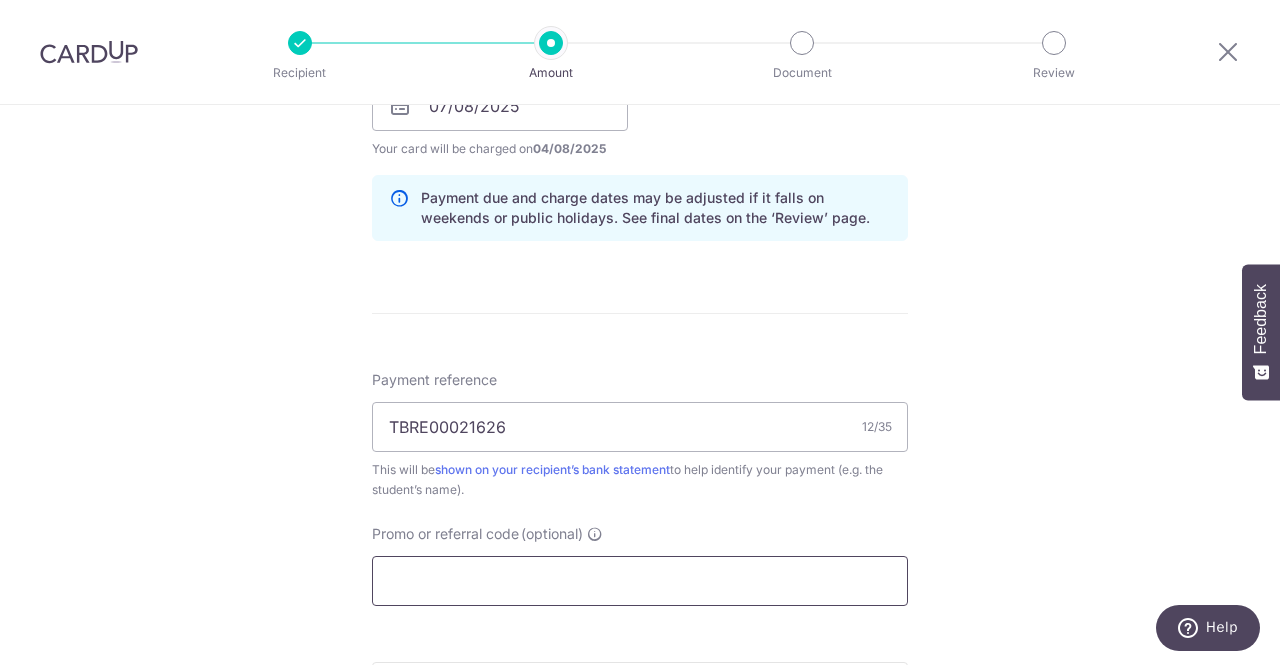 click on "Promo or referral code
(optional)" at bounding box center [640, 581] 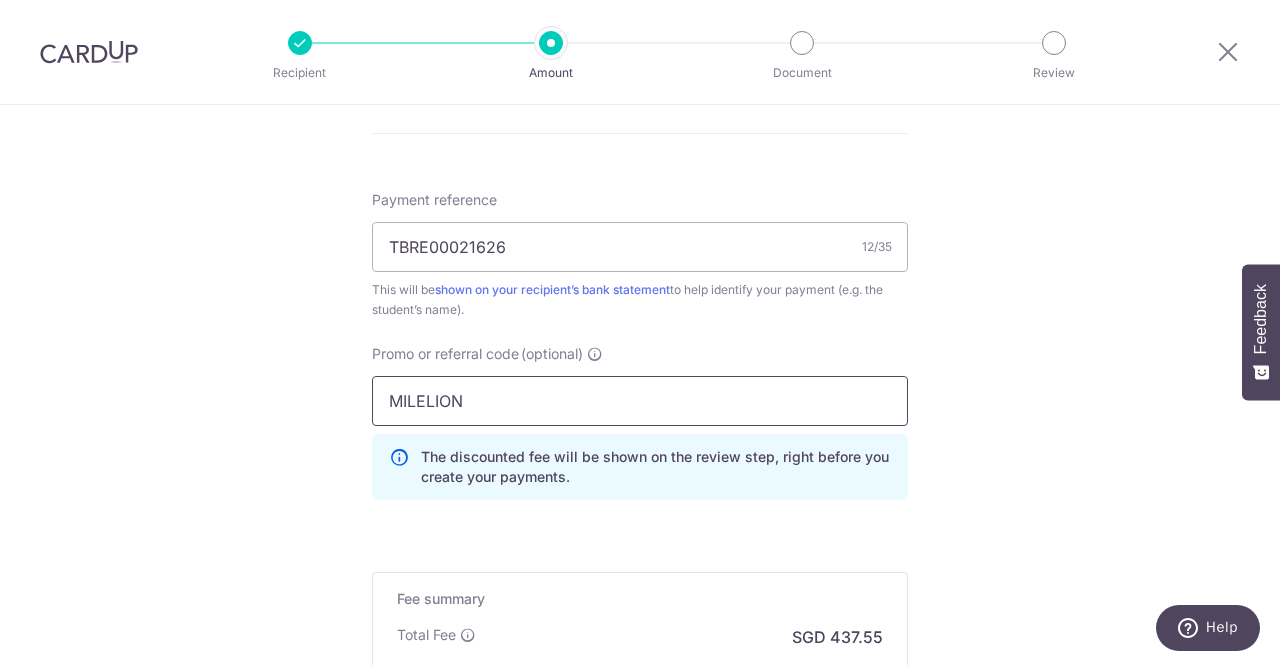 type on "MILELION" 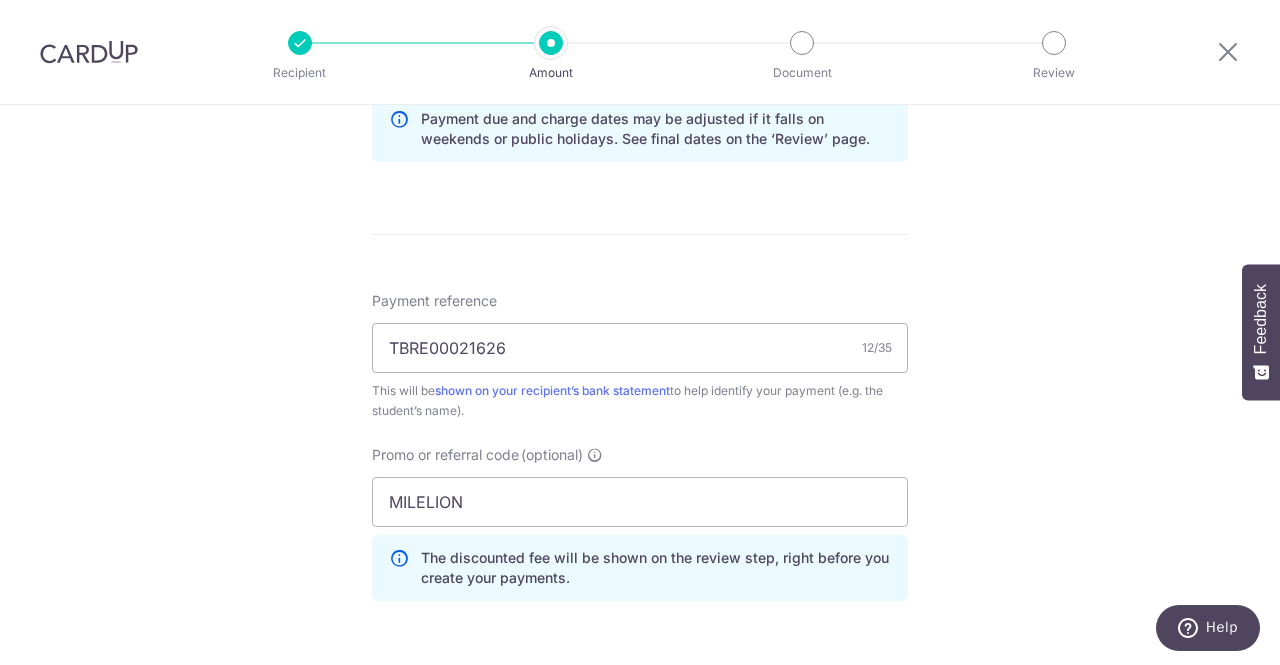 scroll, scrollTop: 1057, scrollLeft: 0, axis: vertical 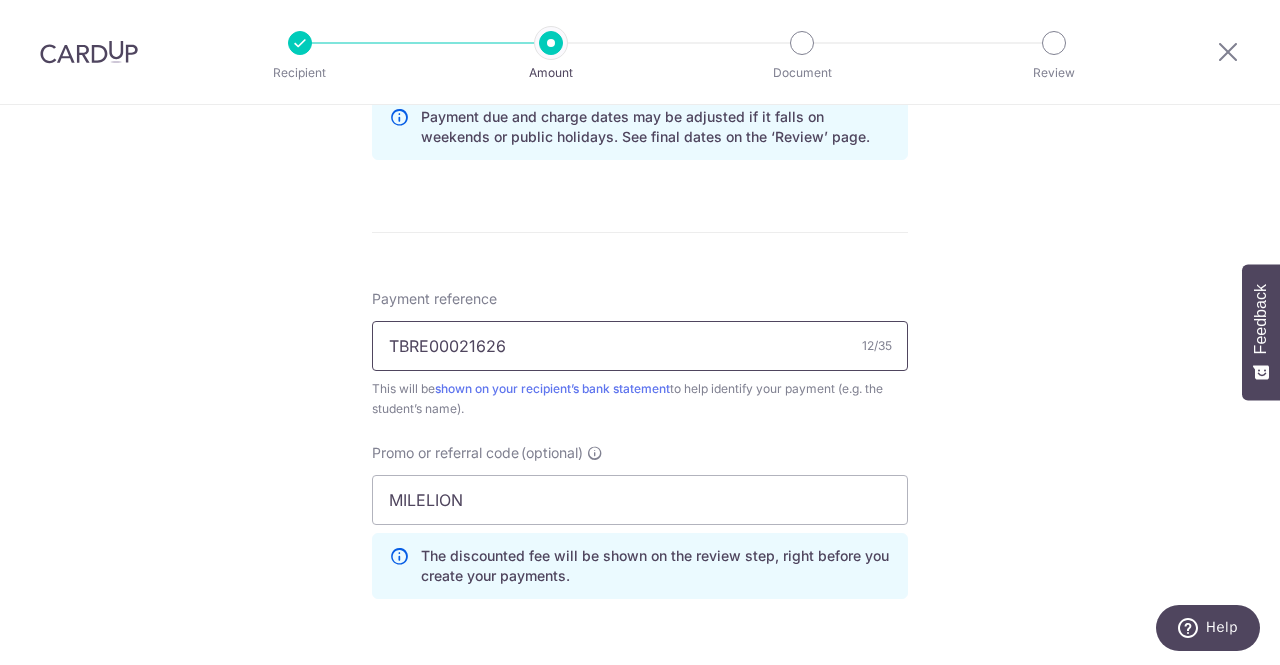 click on "TBRE00021626" at bounding box center [640, 346] 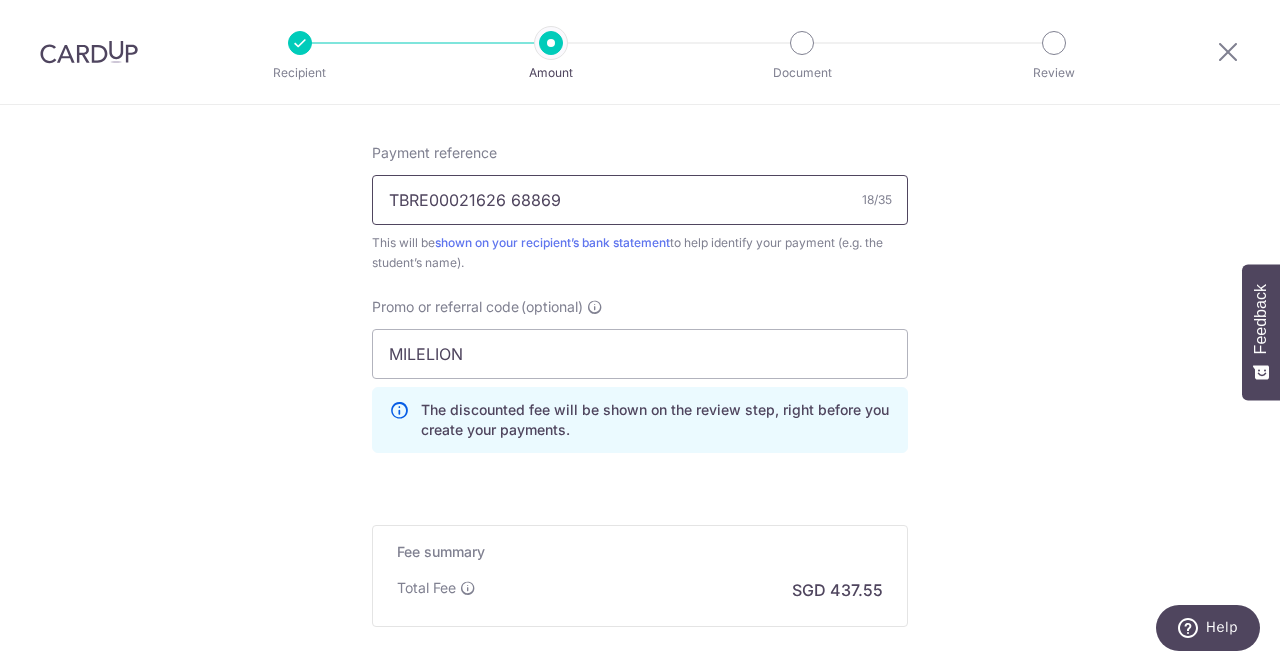 scroll, scrollTop: 1415, scrollLeft: 0, axis: vertical 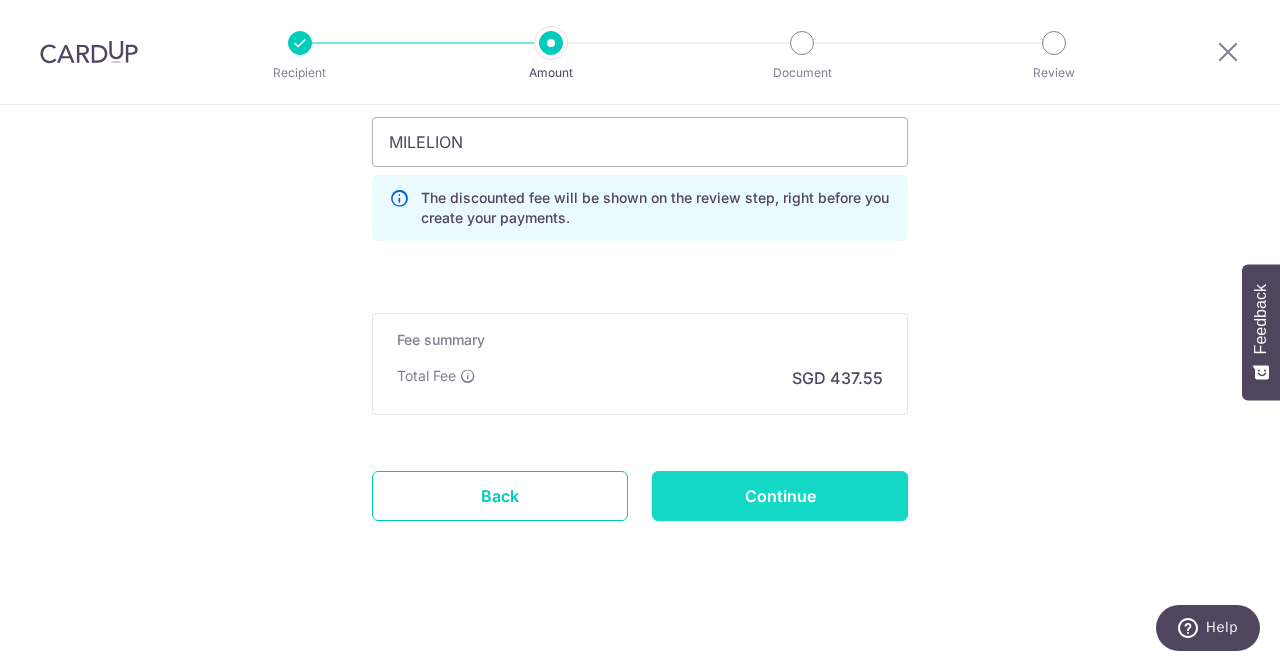 type on "TBRE00021626 68869" 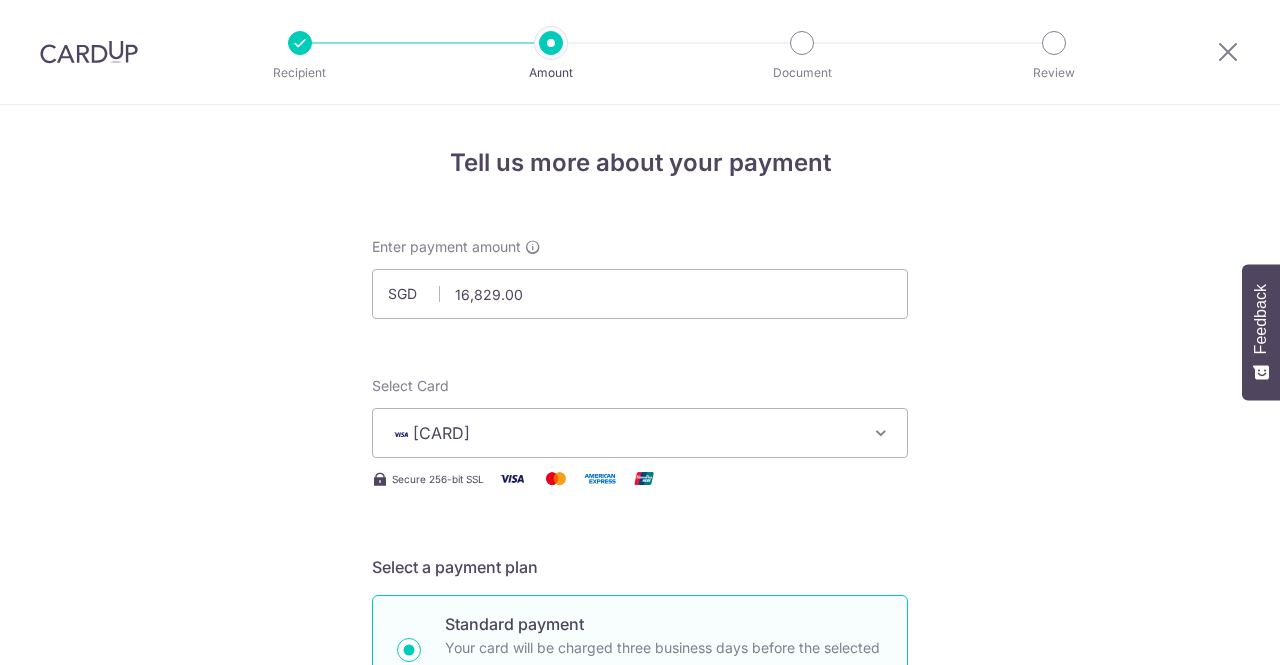 scroll, scrollTop: 0, scrollLeft: 0, axis: both 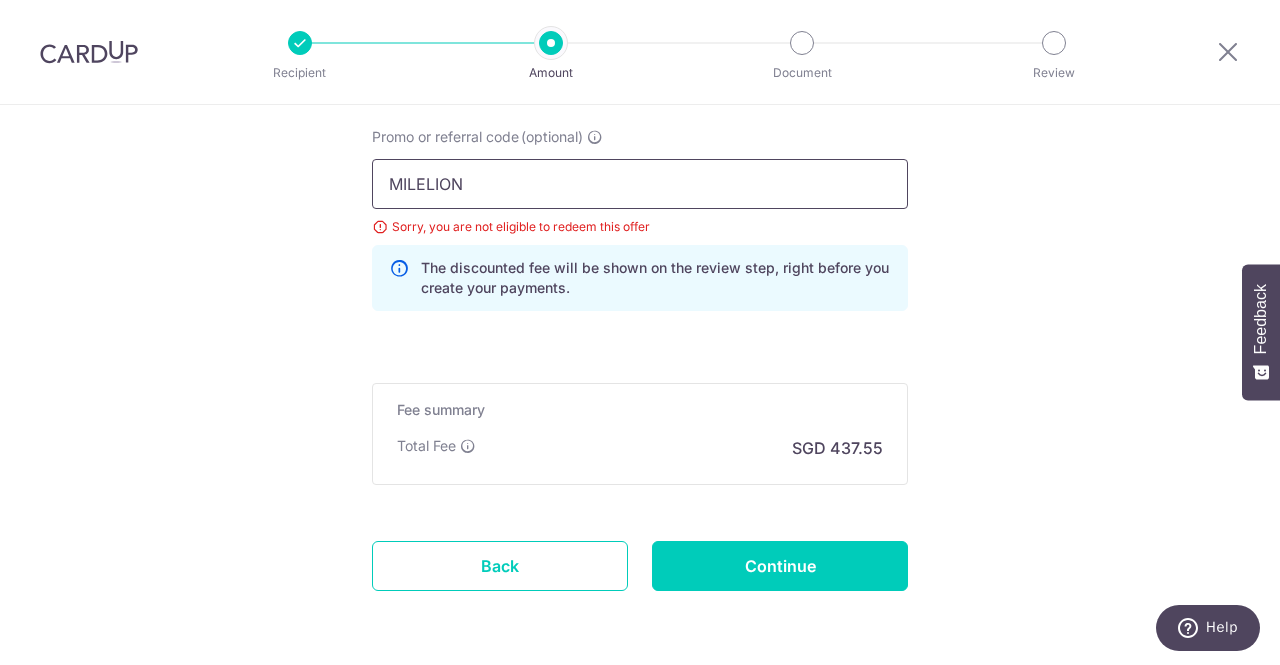drag, startPoint x: 490, startPoint y: 189, endPoint x: 290, endPoint y: 173, distance: 200.63898 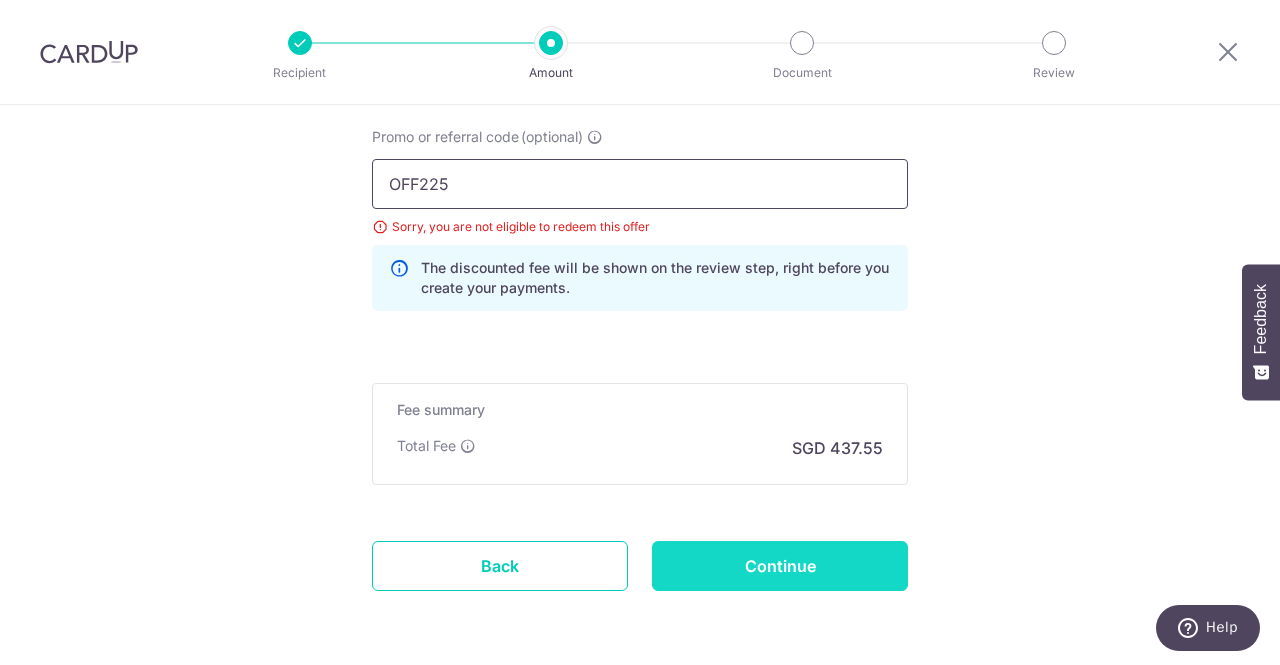 type on "OFF225" 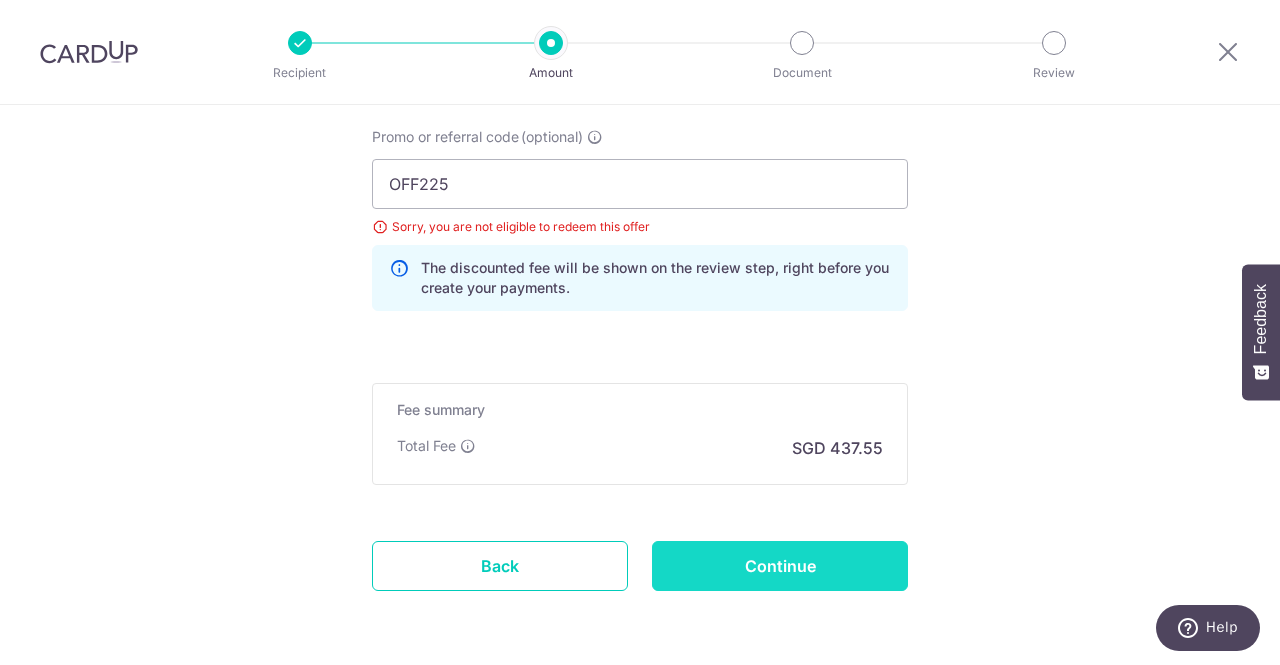 click on "Continue" at bounding box center (780, 566) 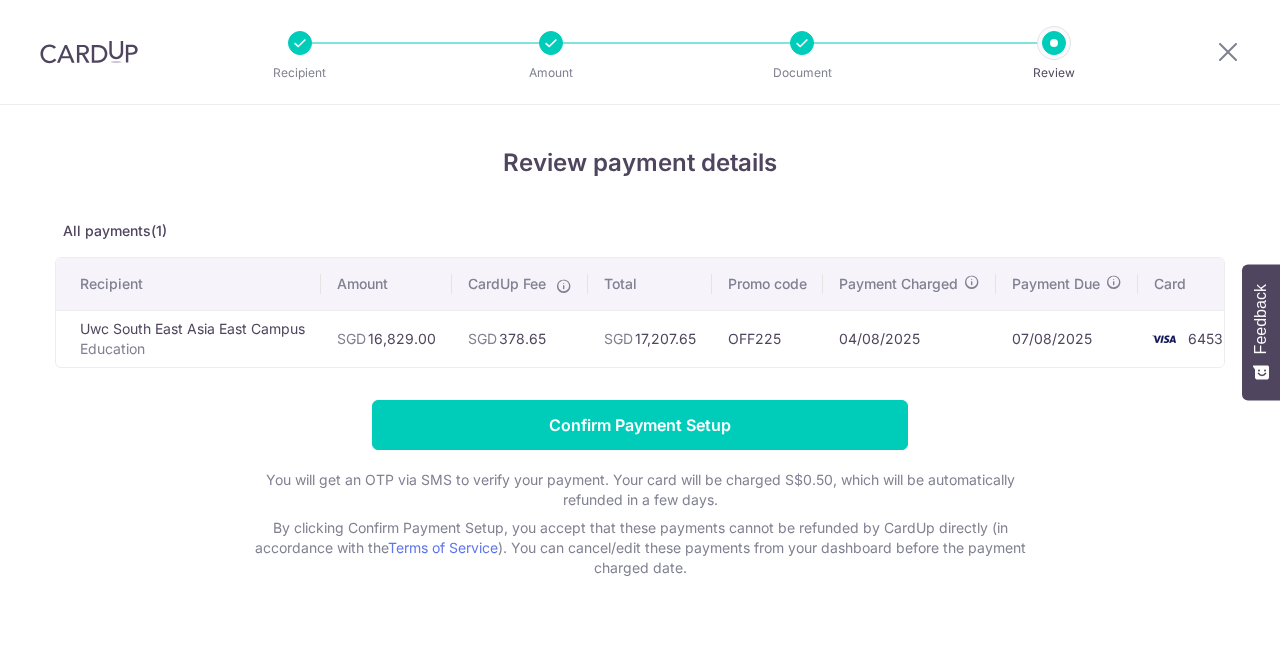 scroll, scrollTop: 0, scrollLeft: 0, axis: both 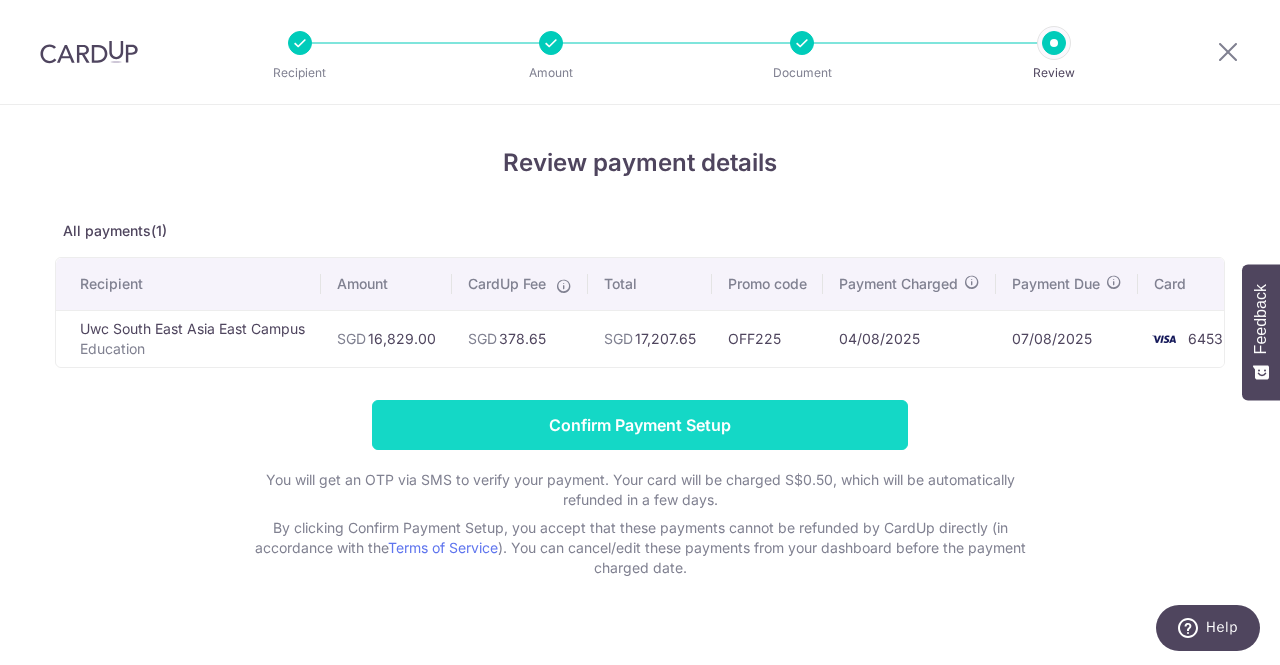 click on "Confirm Payment Setup" at bounding box center [640, 425] 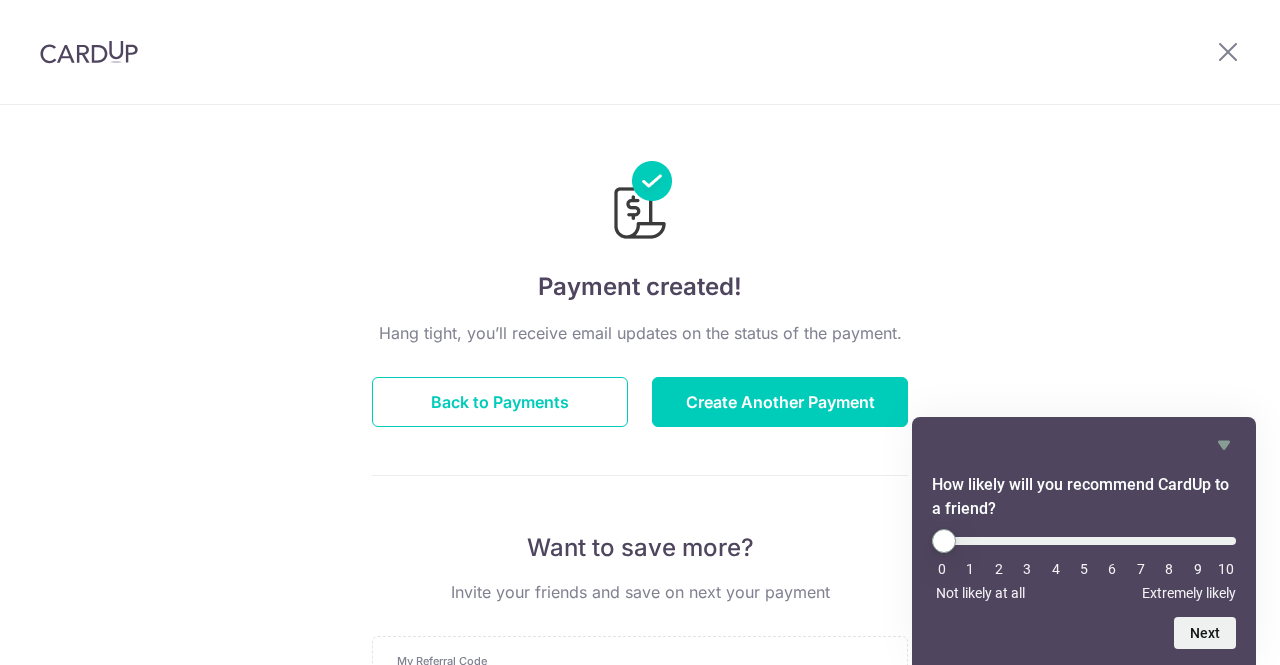 scroll, scrollTop: 0, scrollLeft: 0, axis: both 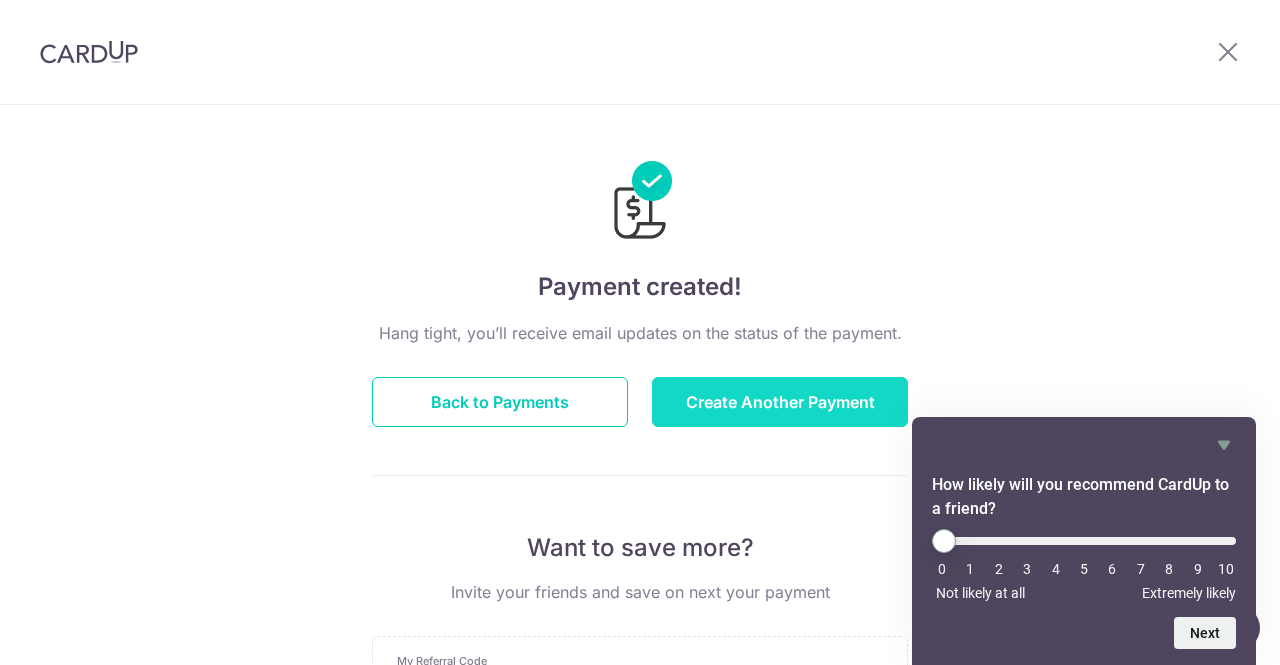 click on "Create Another Payment" at bounding box center [780, 402] 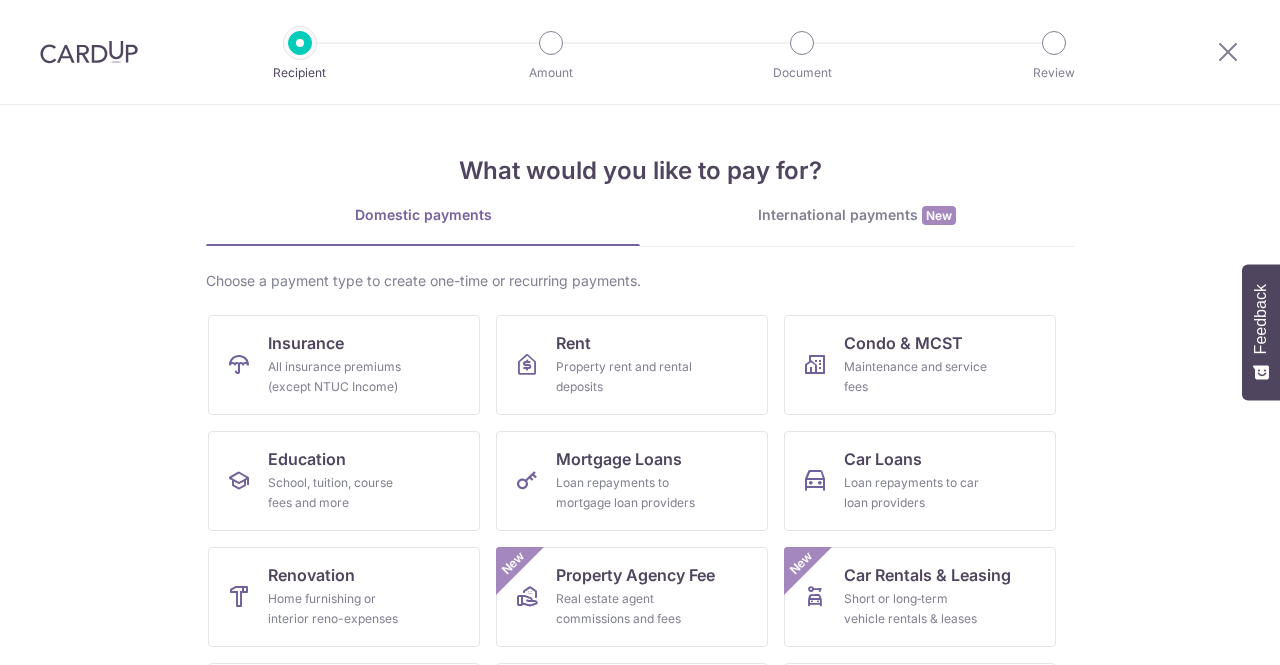 scroll, scrollTop: 0, scrollLeft: 0, axis: both 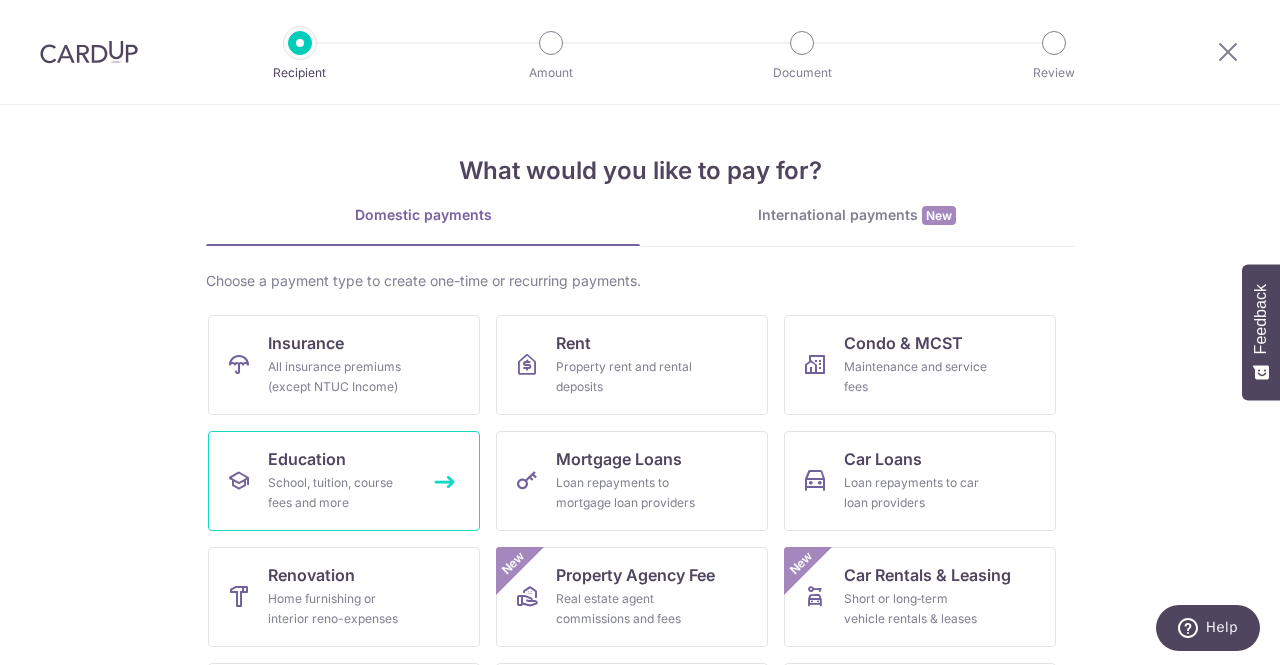 click on "School, tuition, course fees and more" at bounding box center [340, 493] 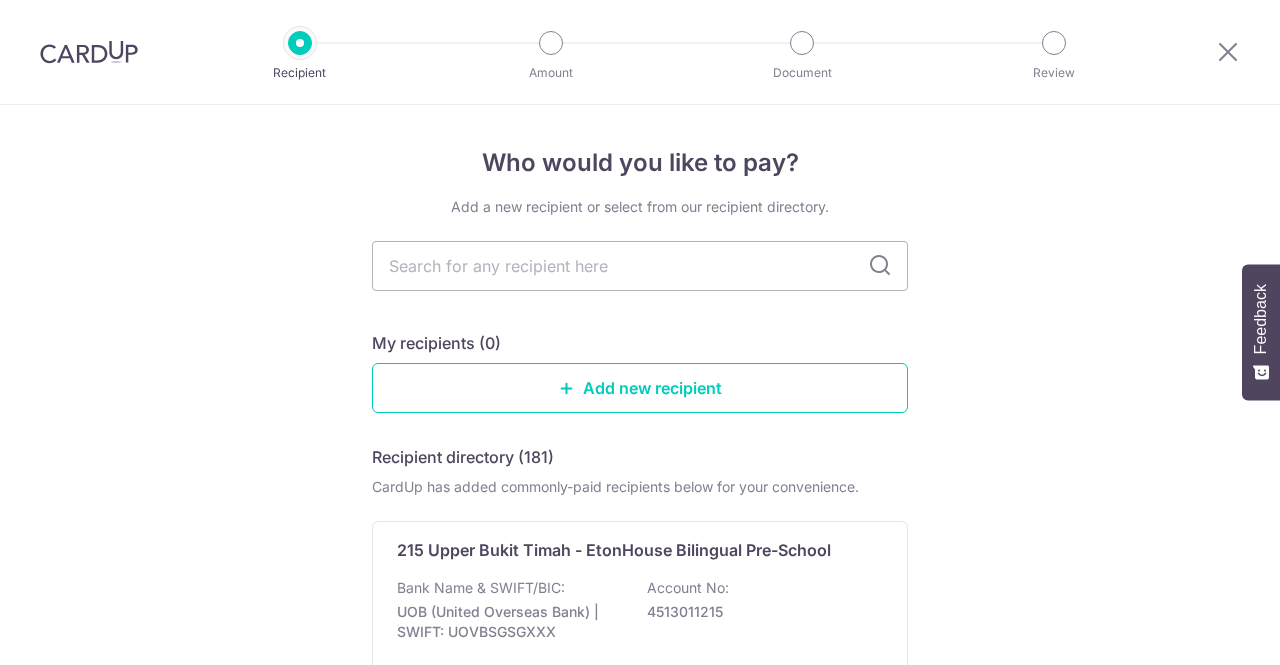 scroll, scrollTop: 0, scrollLeft: 0, axis: both 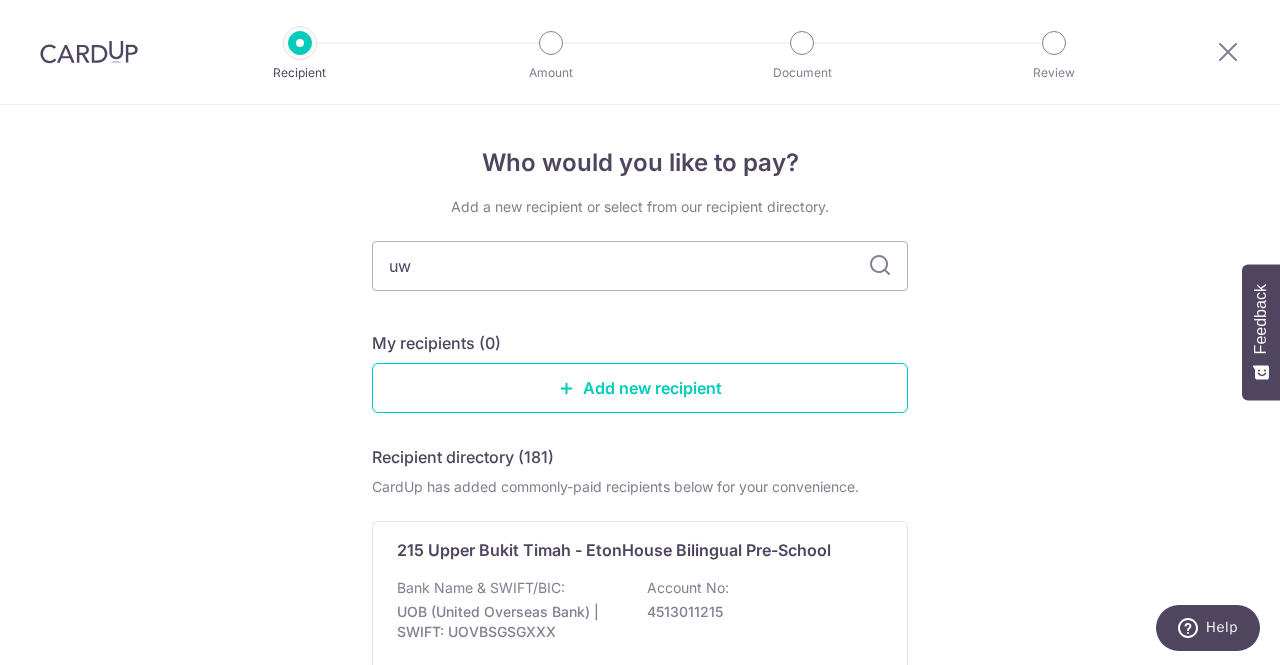 type on "uwc" 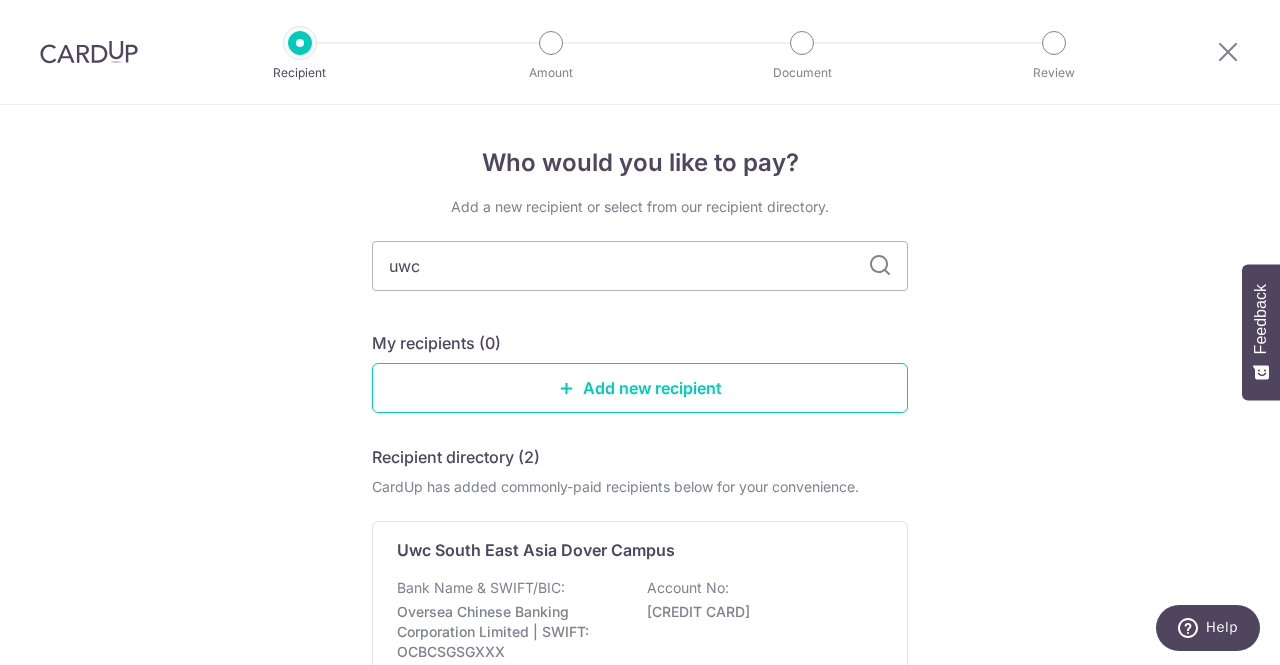 click at bounding box center [880, 266] 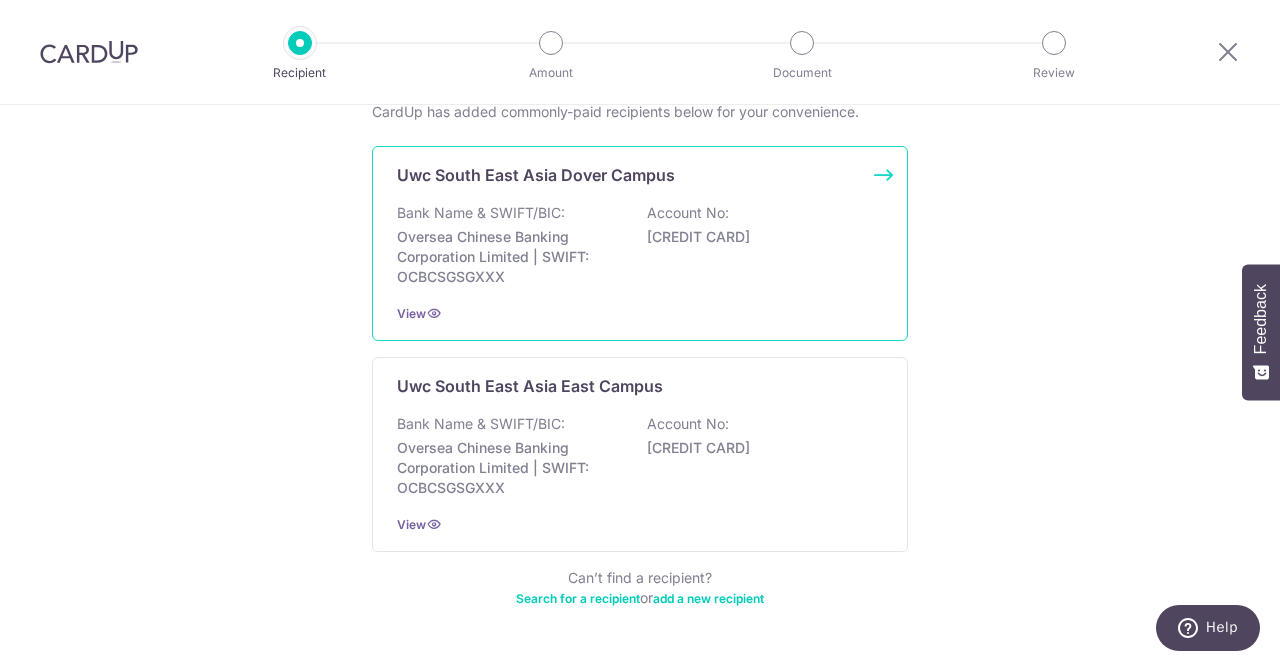 scroll, scrollTop: 376, scrollLeft: 0, axis: vertical 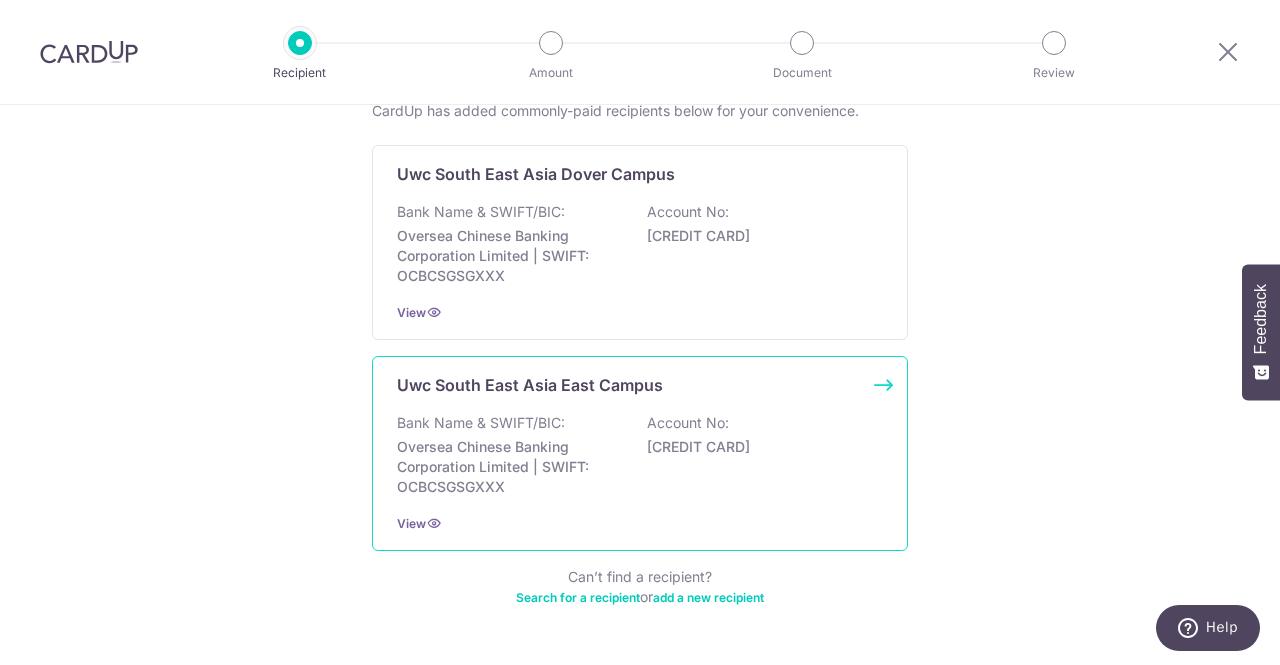 click on "Bank Name & SWIFT/BIC:" at bounding box center [481, 423] 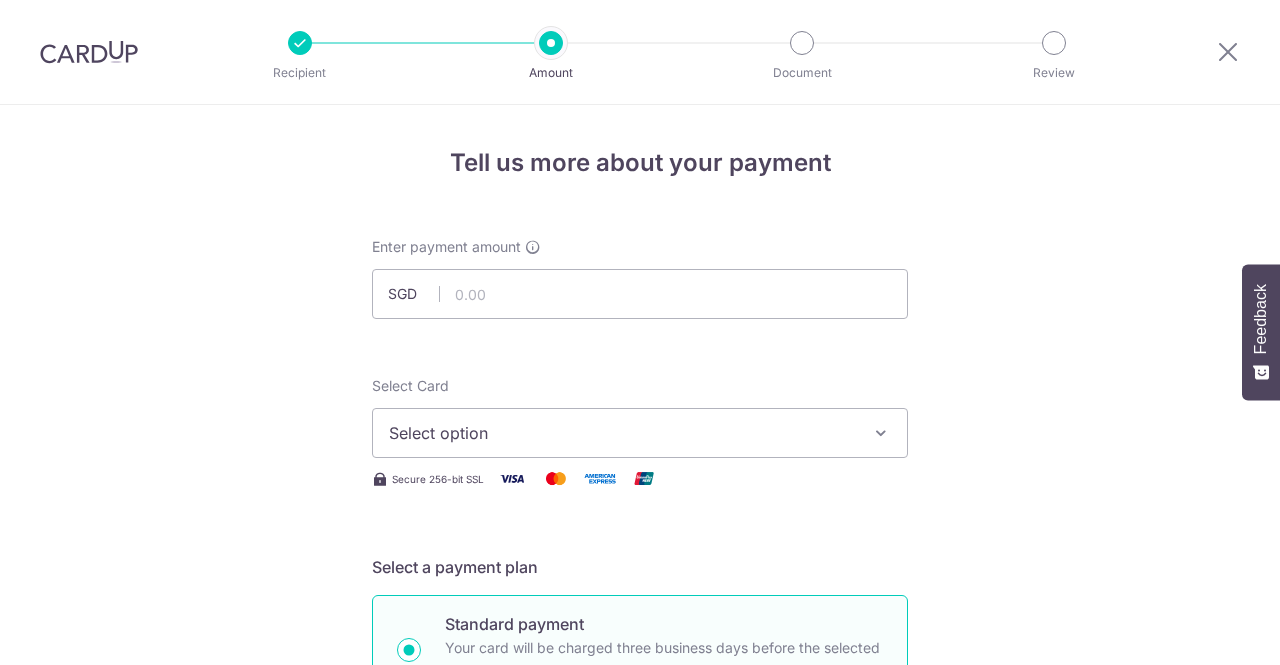 scroll, scrollTop: 0, scrollLeft: 0, axis: both 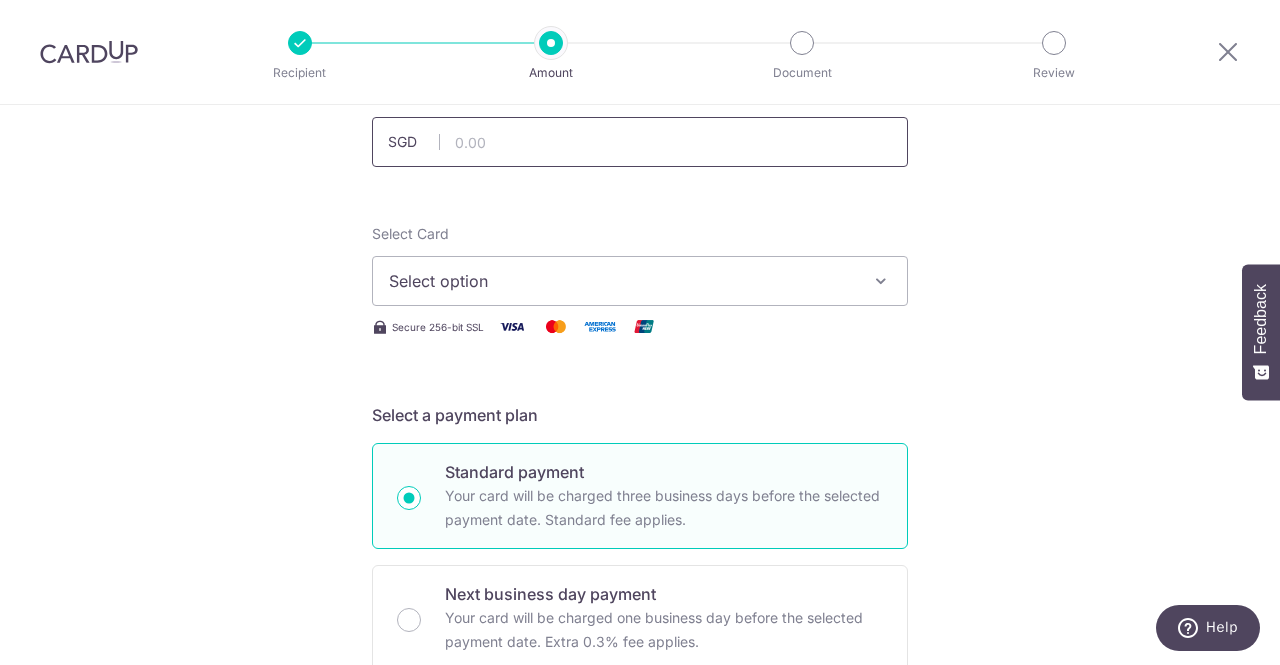 click at bounding box center (640, 142) 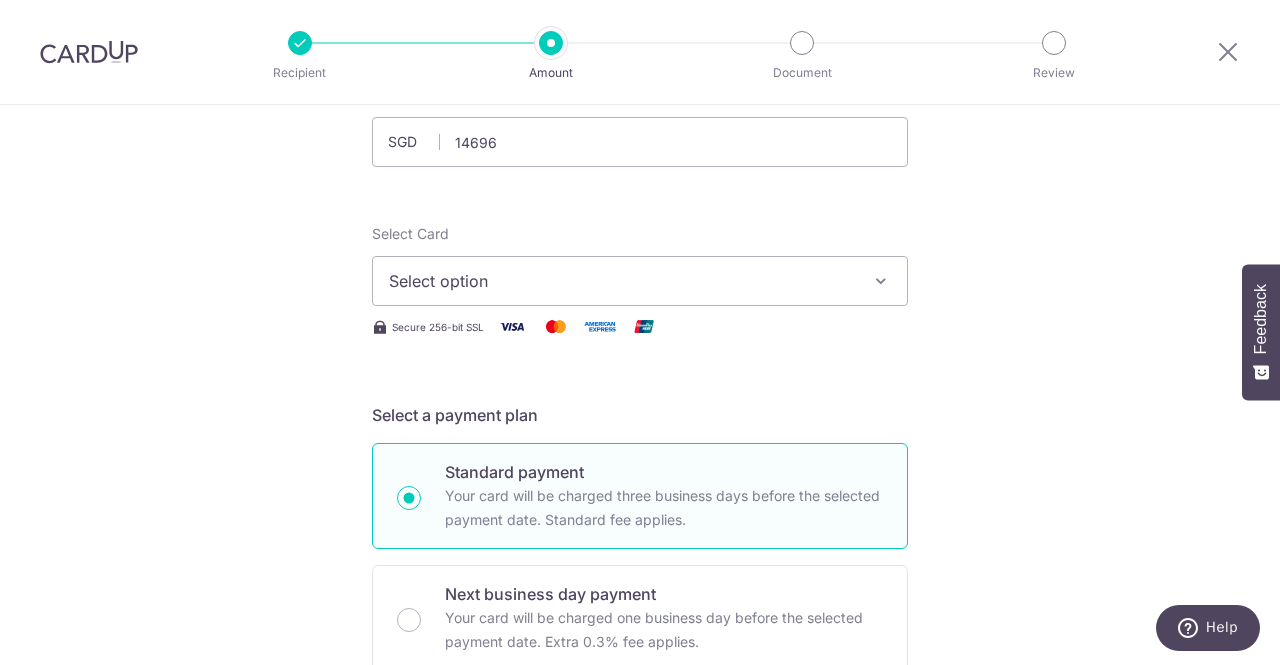 type on "14,696.00" 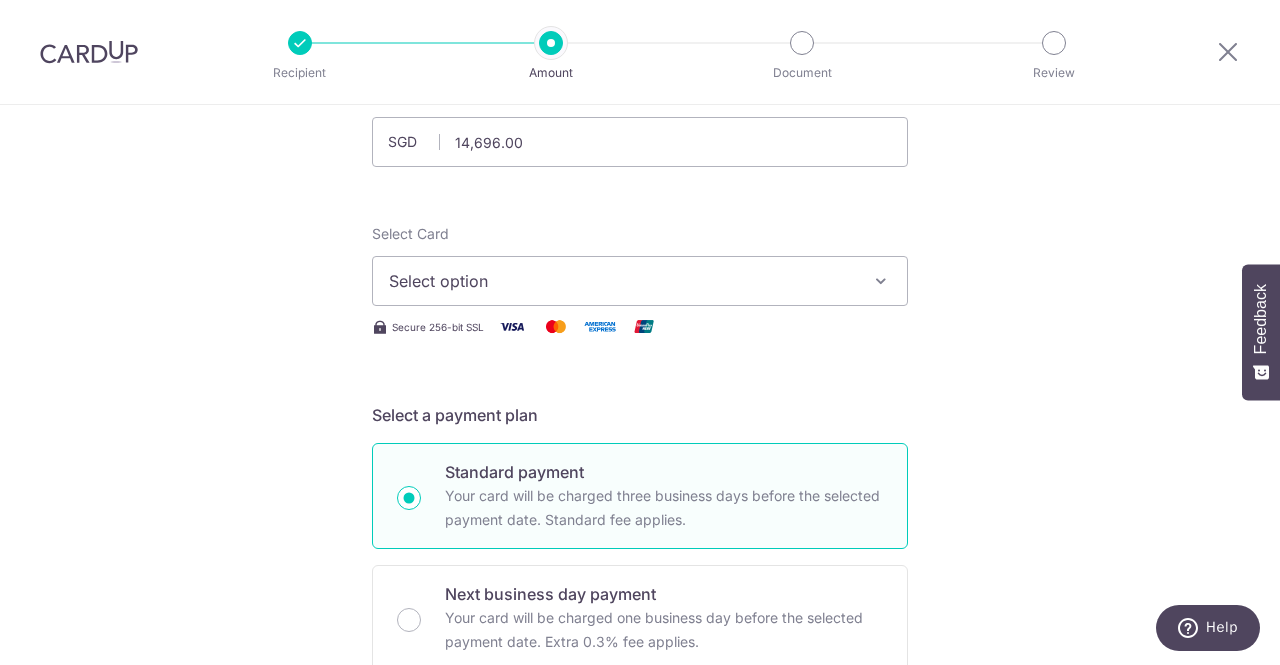 click on "Select option" at bounding box center [640, 281] 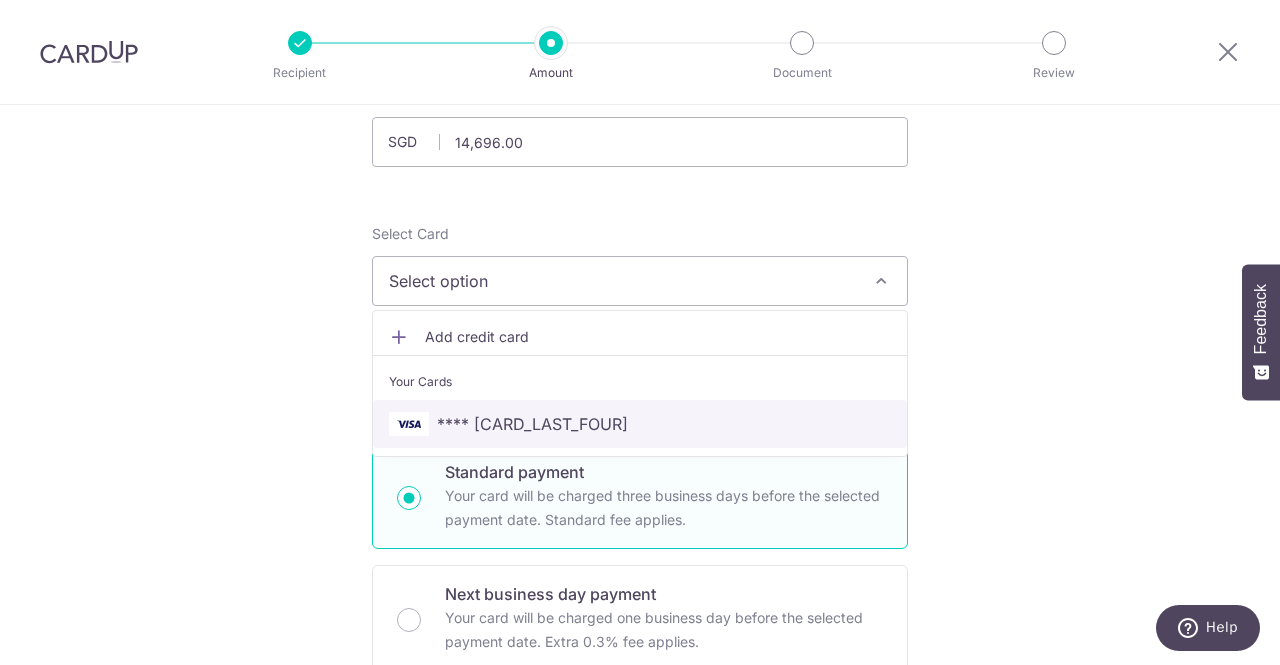 click on "**** [LAST_FOUR]" at bounding box center (532, 424) 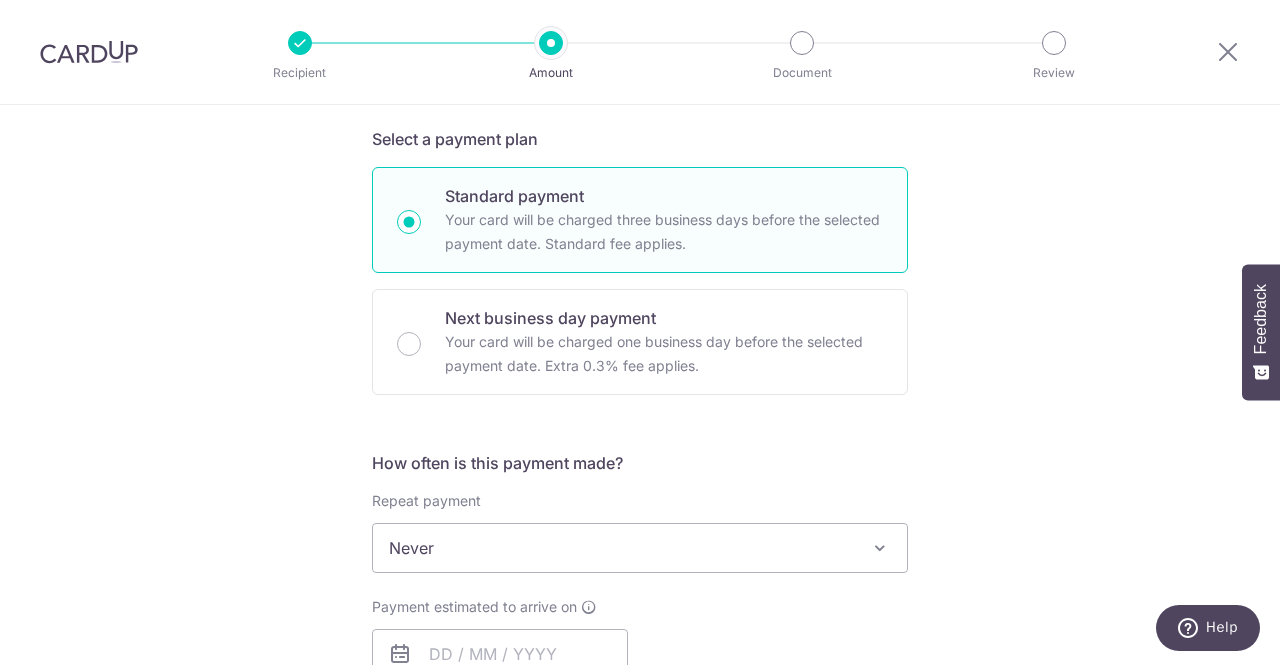 scroll, scrollTop: 595, scrollLeft: 0, axis: vertical 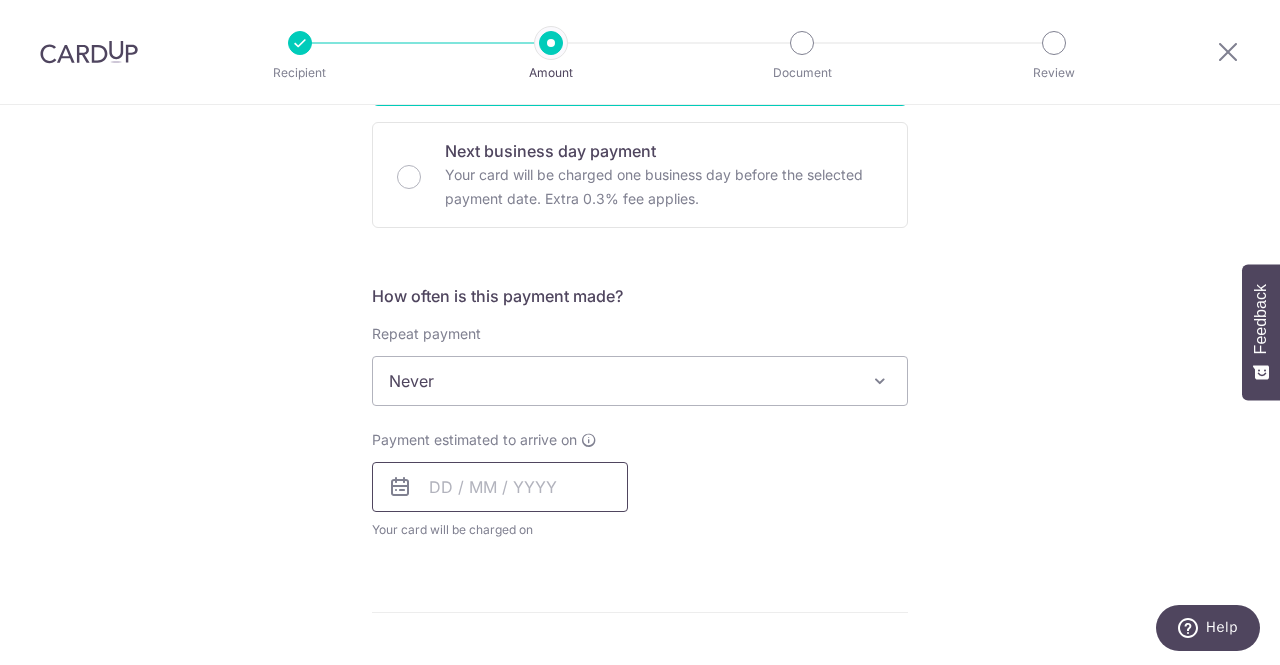 click at bounding box center [500, 487] 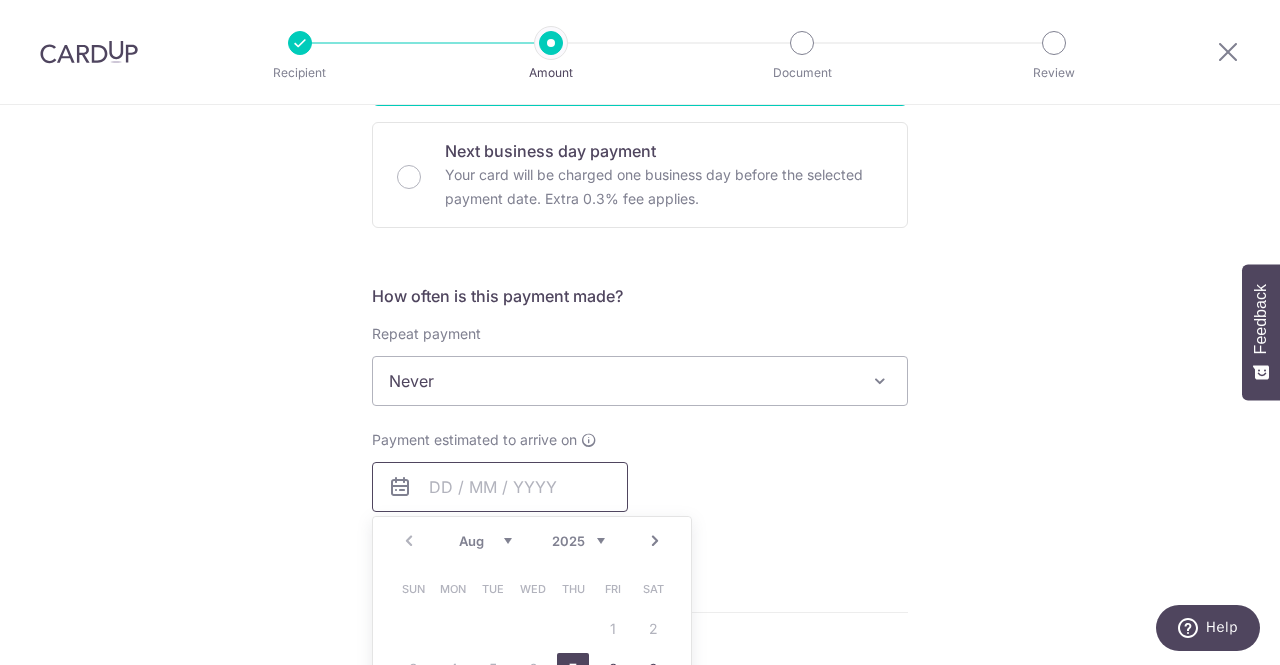 scroll, scrollTop: 712, scrollLeft: 0, axis: vertical 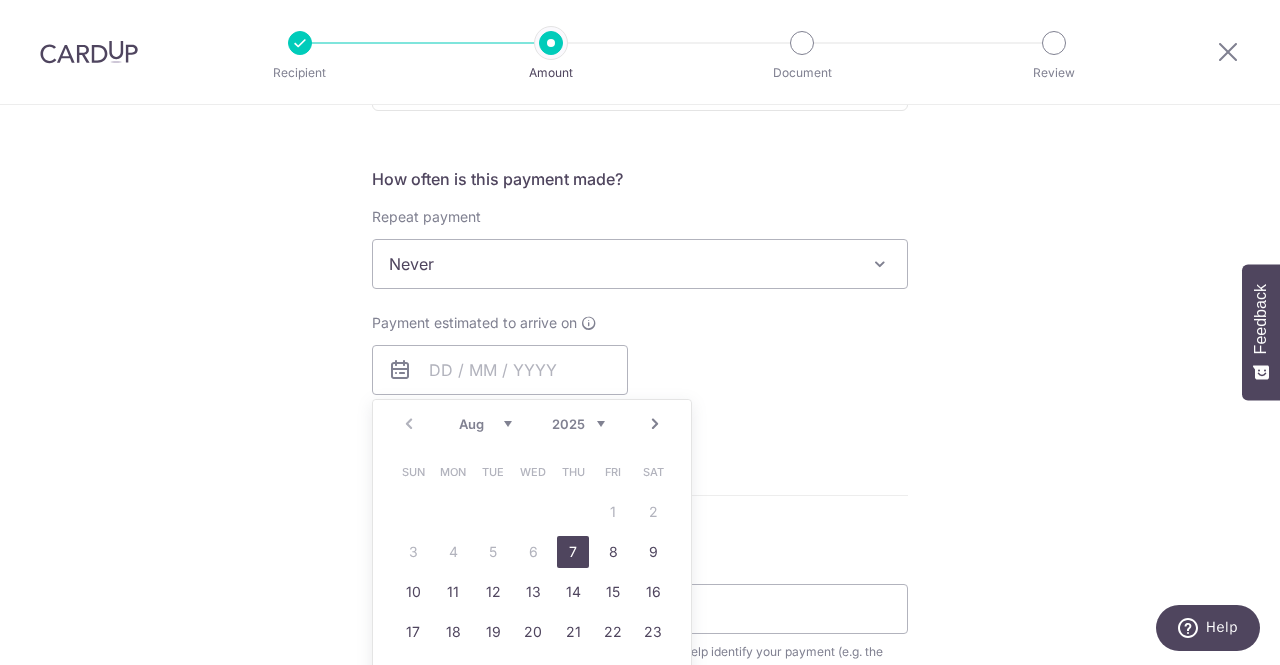 click on "7" at bounding box center (573, 552) 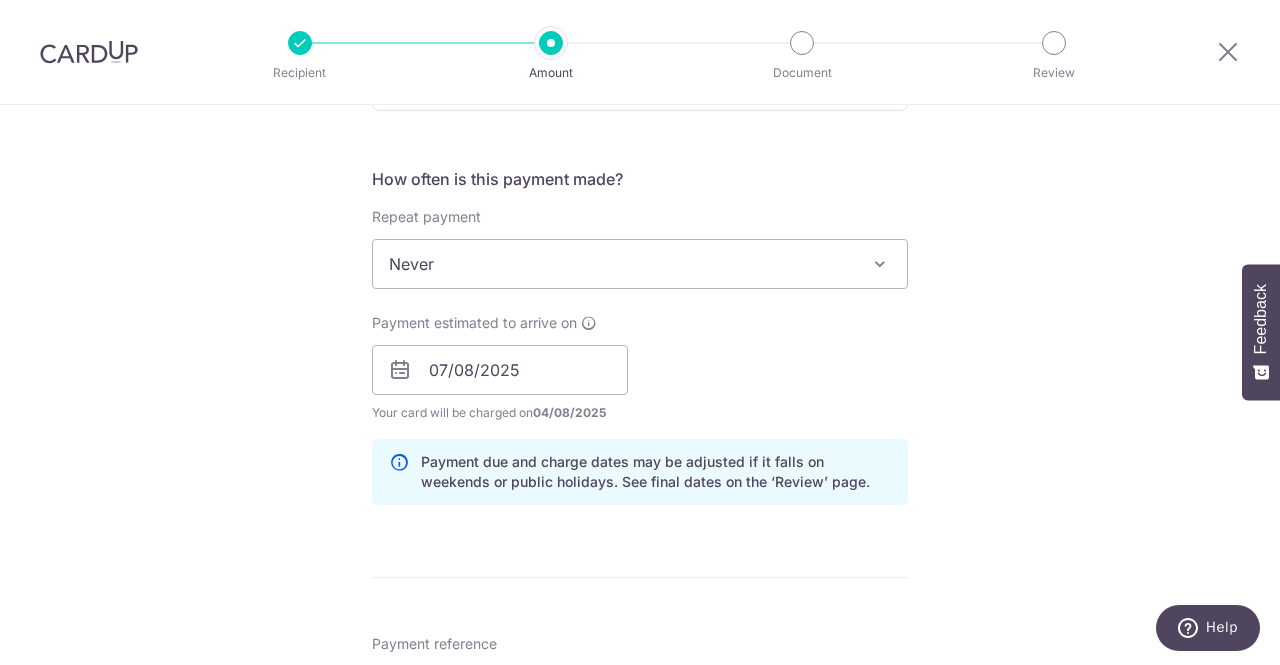scroll, scrollTop: 1018, scrollLeft: 0, axis: vertical 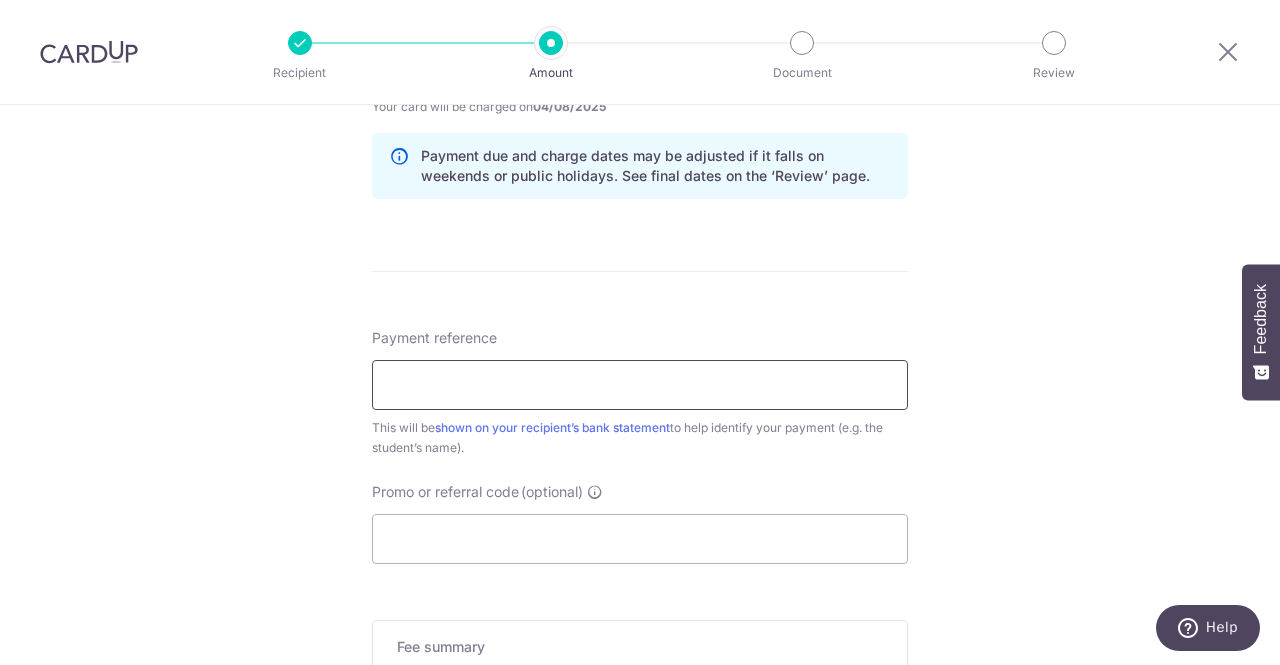 click on "Payment reference" at bounding box center [640, 385] 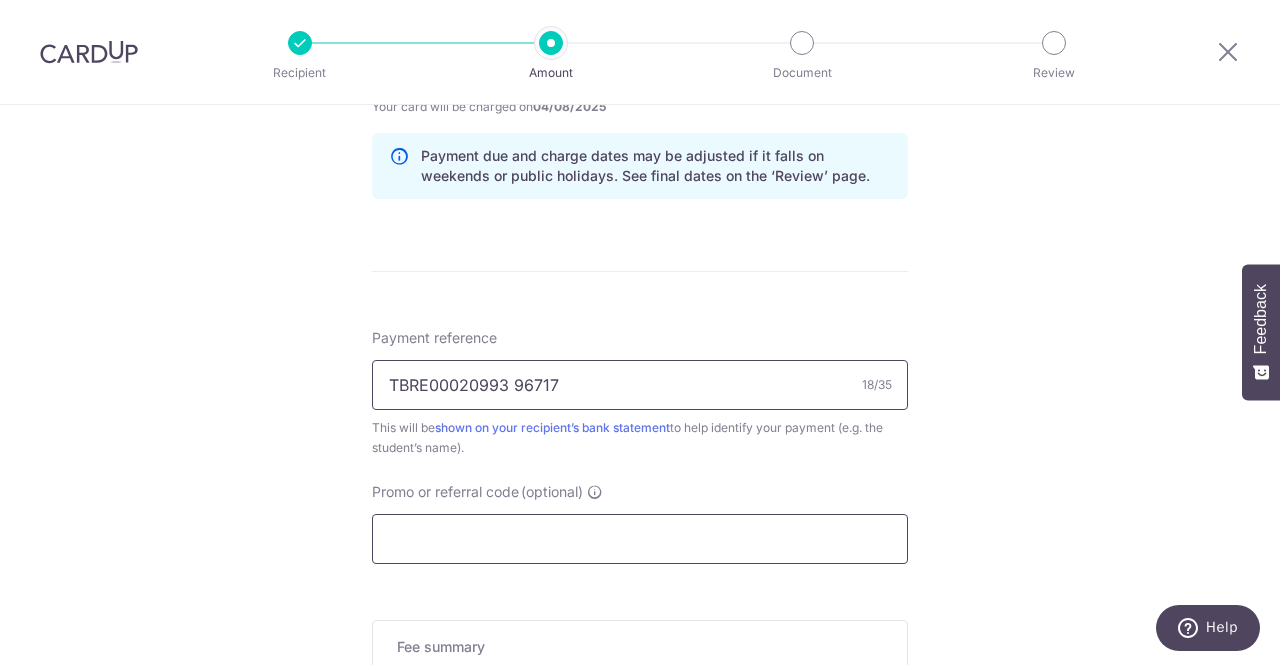 type on "TBRE00020993 96717" 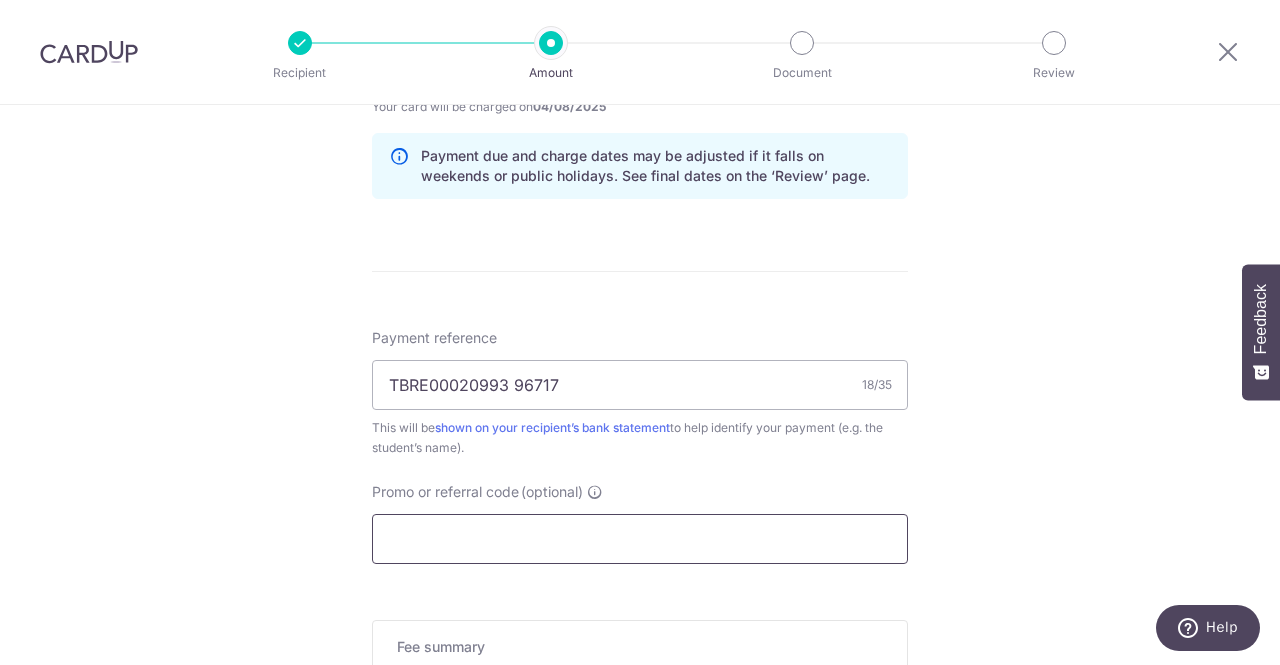 click on "Promo or referral code
(optional)" at bounding box center (640, 539) 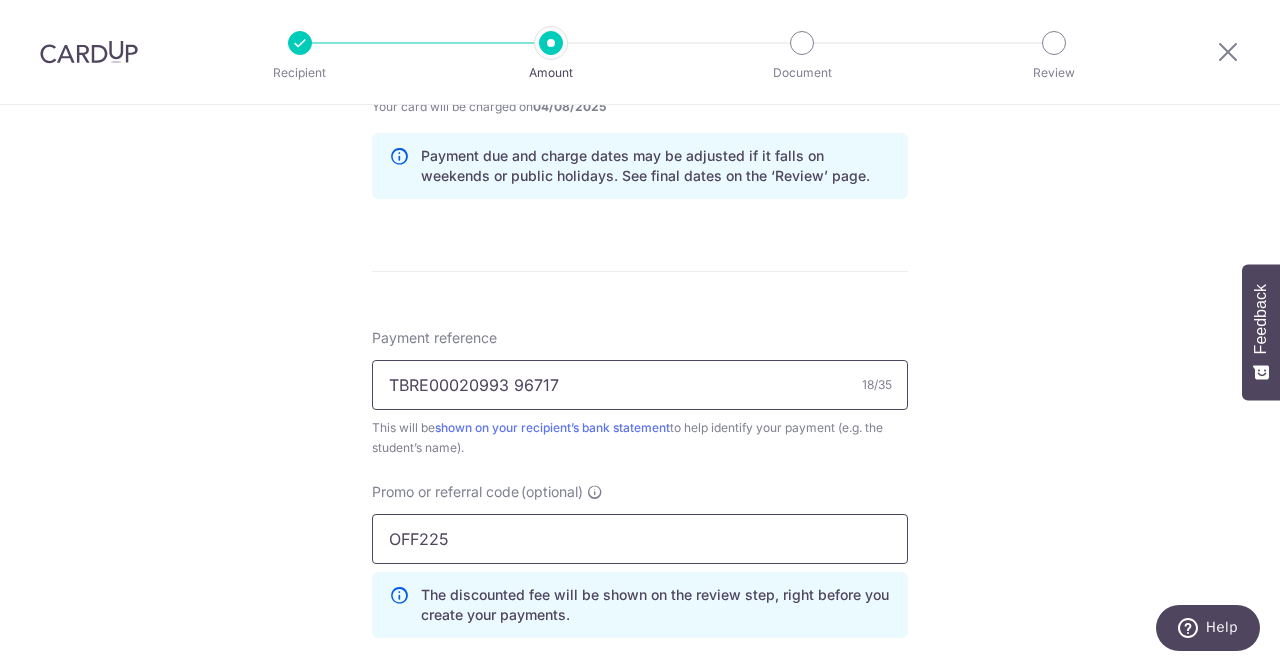 type on "OFF225" 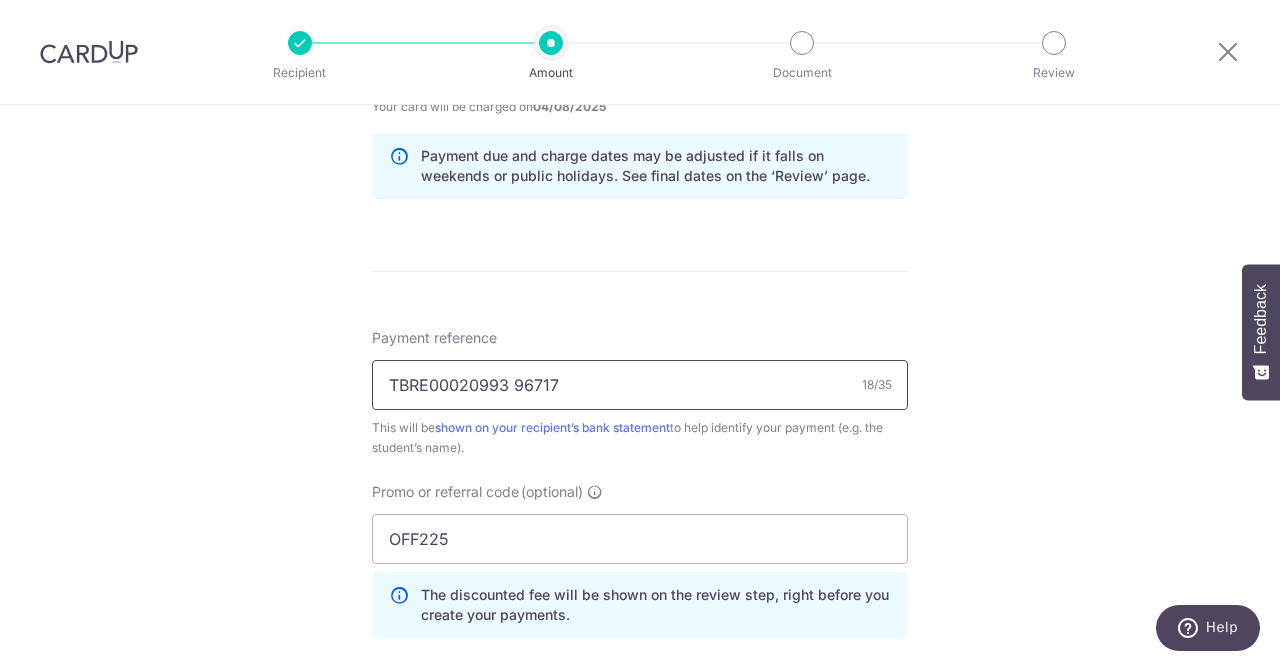 drag, startPoint x: 527, startPoint y: 375, endPoint x: 316, endPoint y: 363, distance: 211.34096 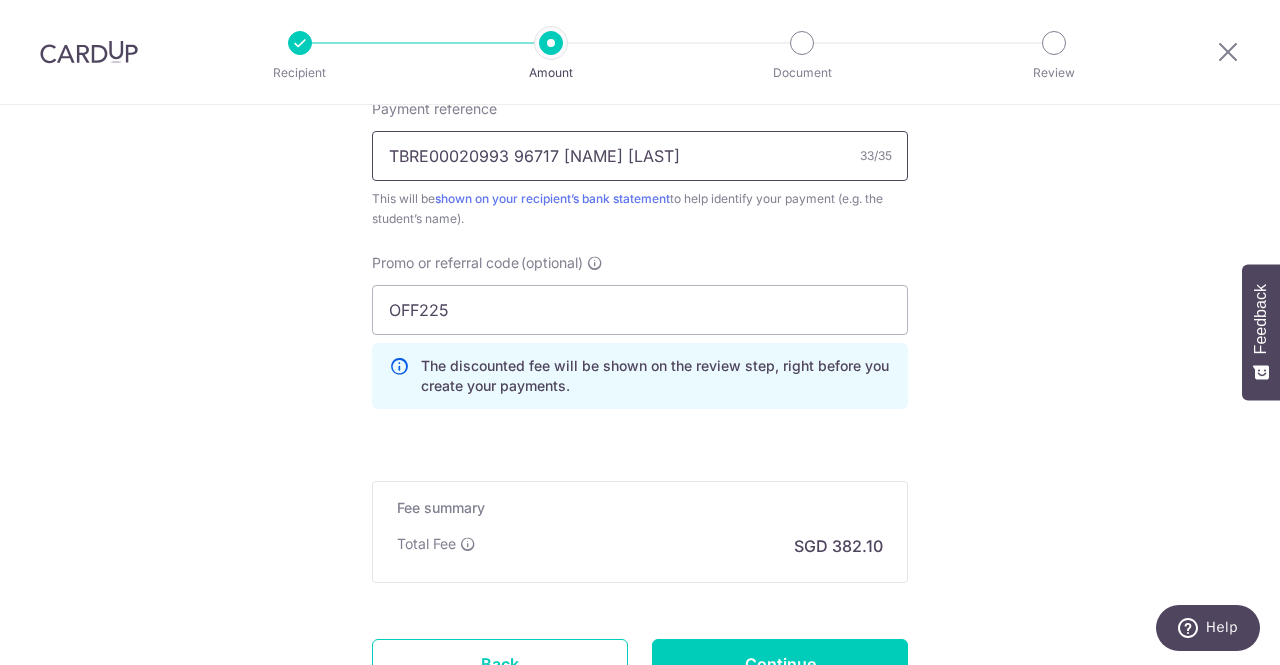 scroll, scrollTop: 1361, scrollLeft: 0, axis: vertical 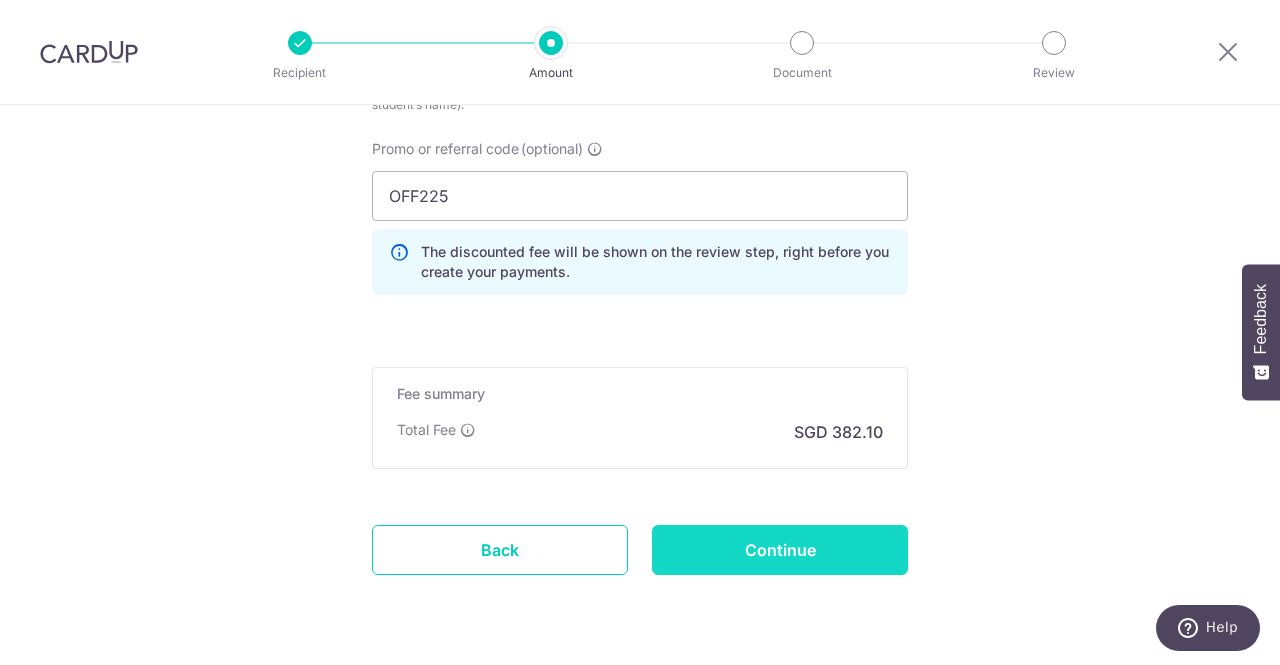 type on "TBRE00020993 96717 [FIRST] [LAST]" 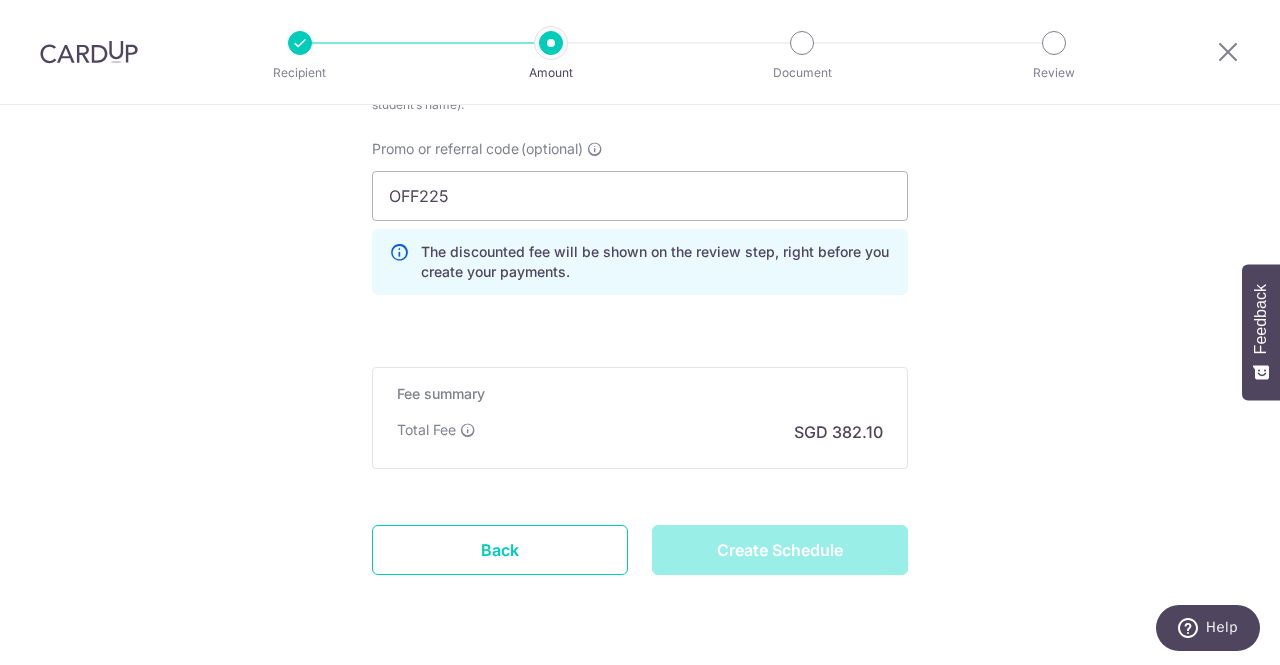 type on "Create Schedule" 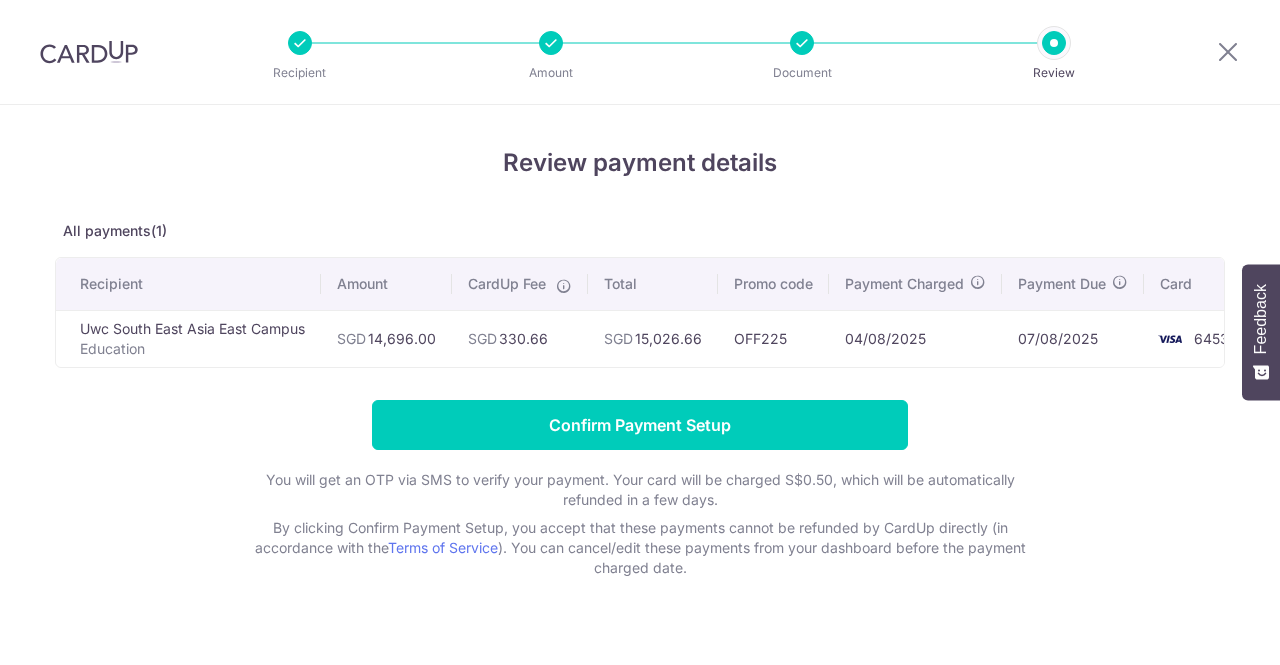 scroll, scrollTop: 0, scrollLeft: 0, axis: both 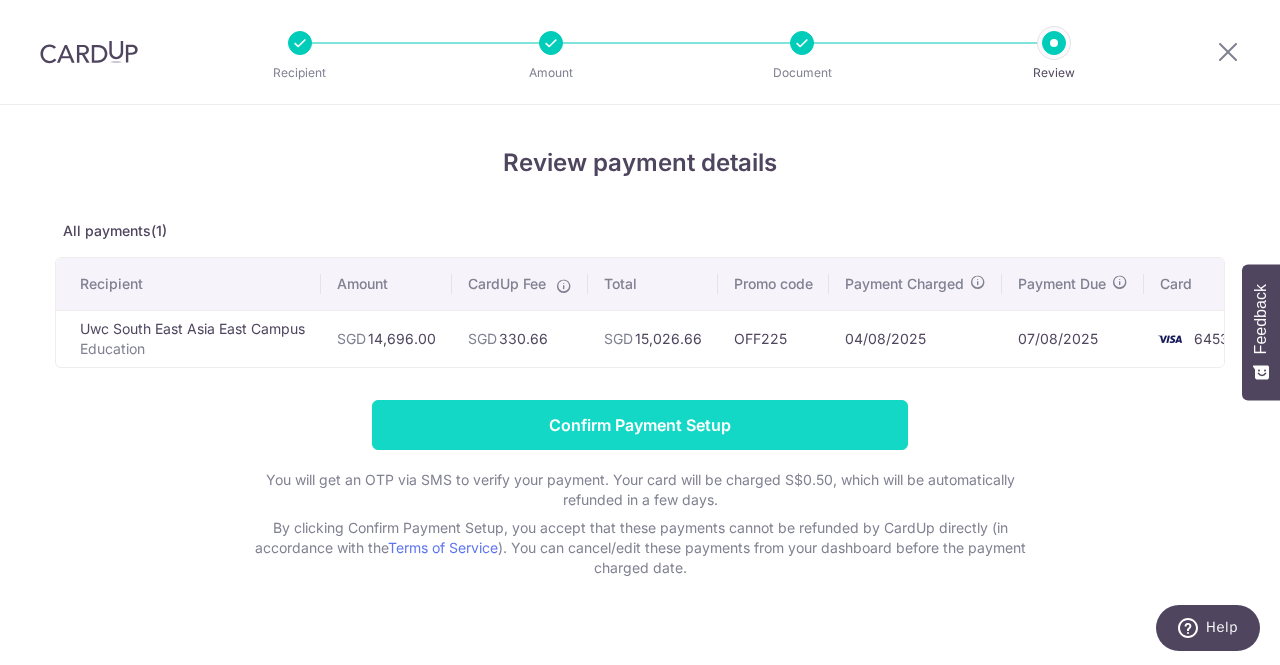 click on "Confirm Payment Setup" at bounding box center [640, 425] 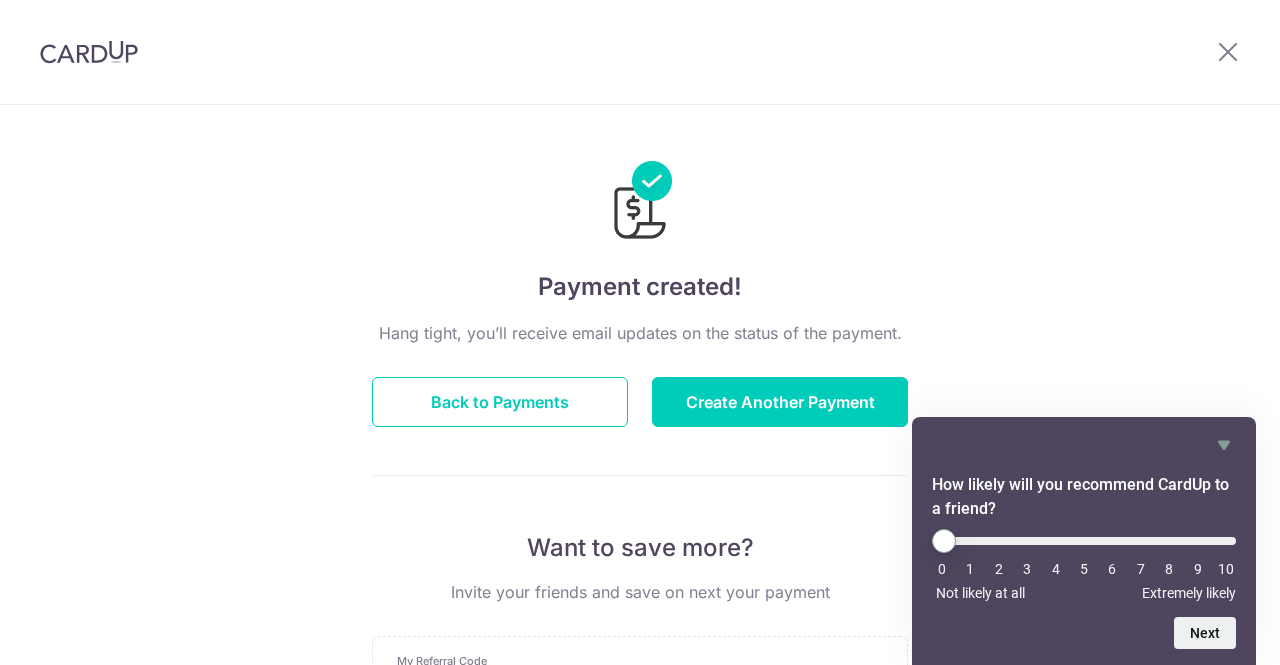 scroll, scrollTop: 0, scrollLeft: 0, axis: both 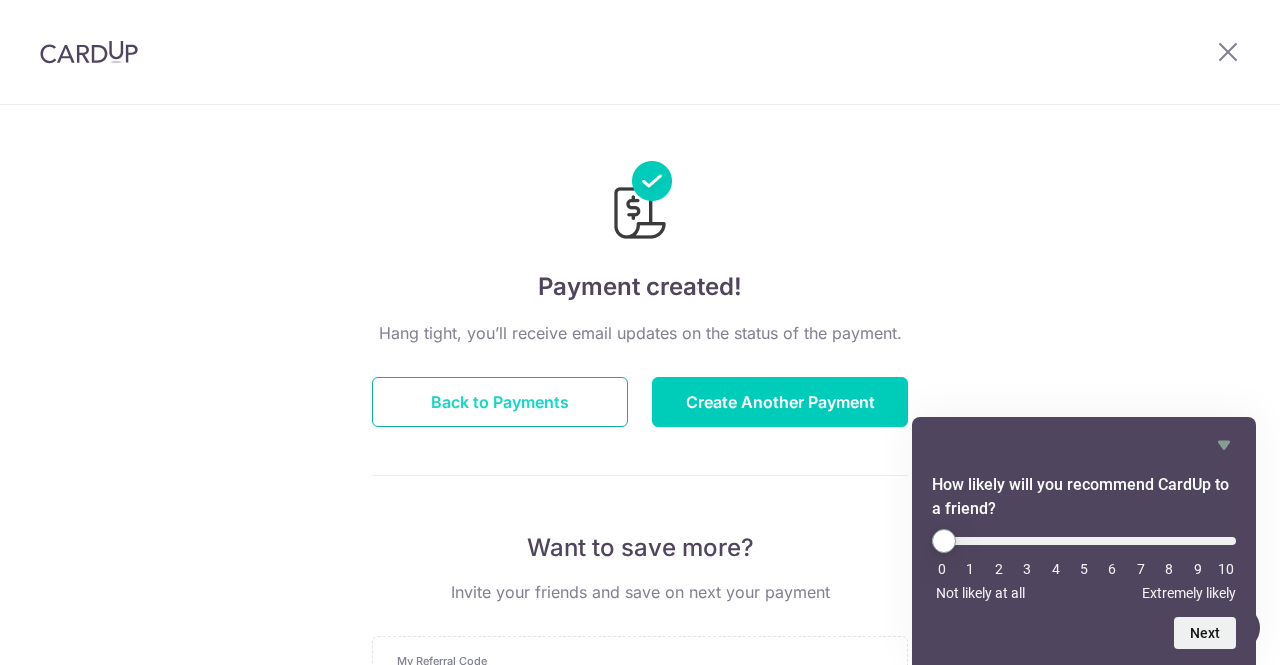 click on "Back to Payments" at bounding box center (500, 402) 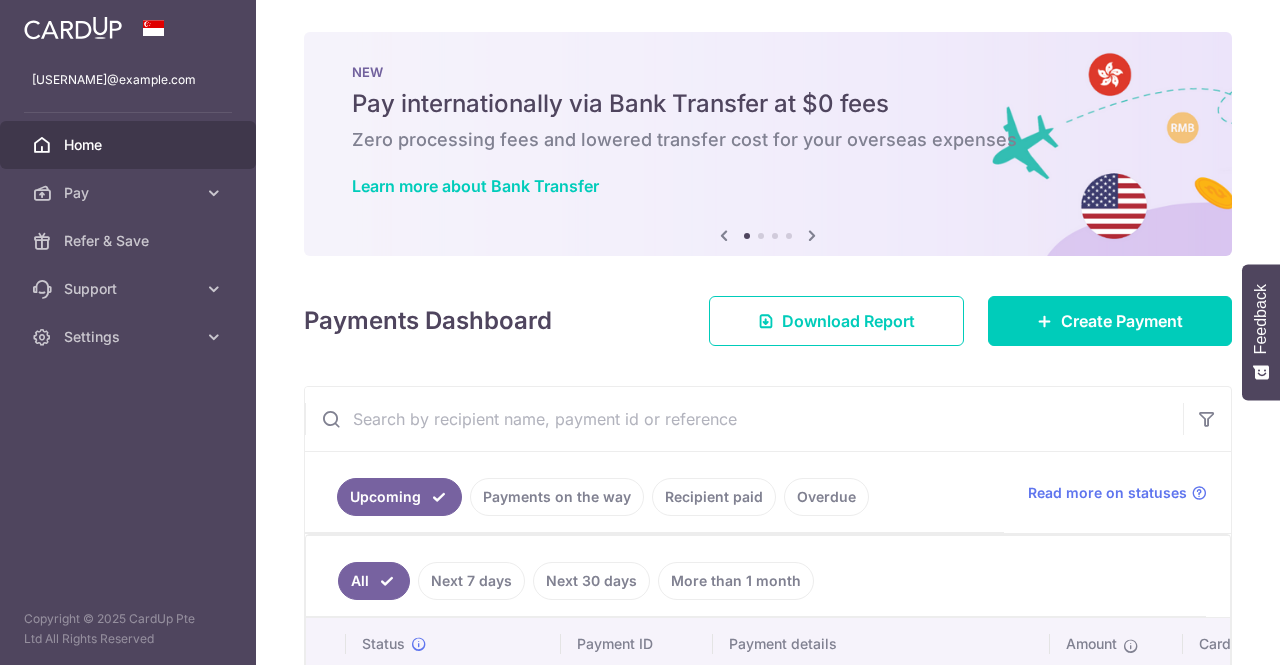 scroll, scrollTop: 0, scrollLeft: 0, axis: both 